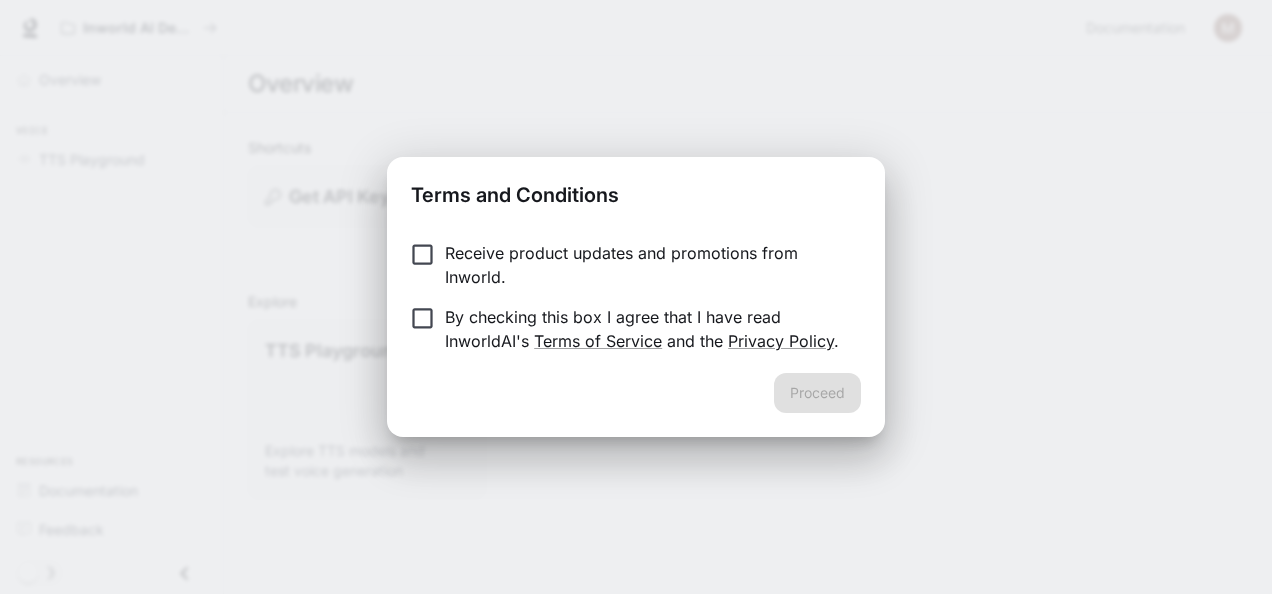 scroll, scrollTop: 0, scrollLeft: 0, axis: both 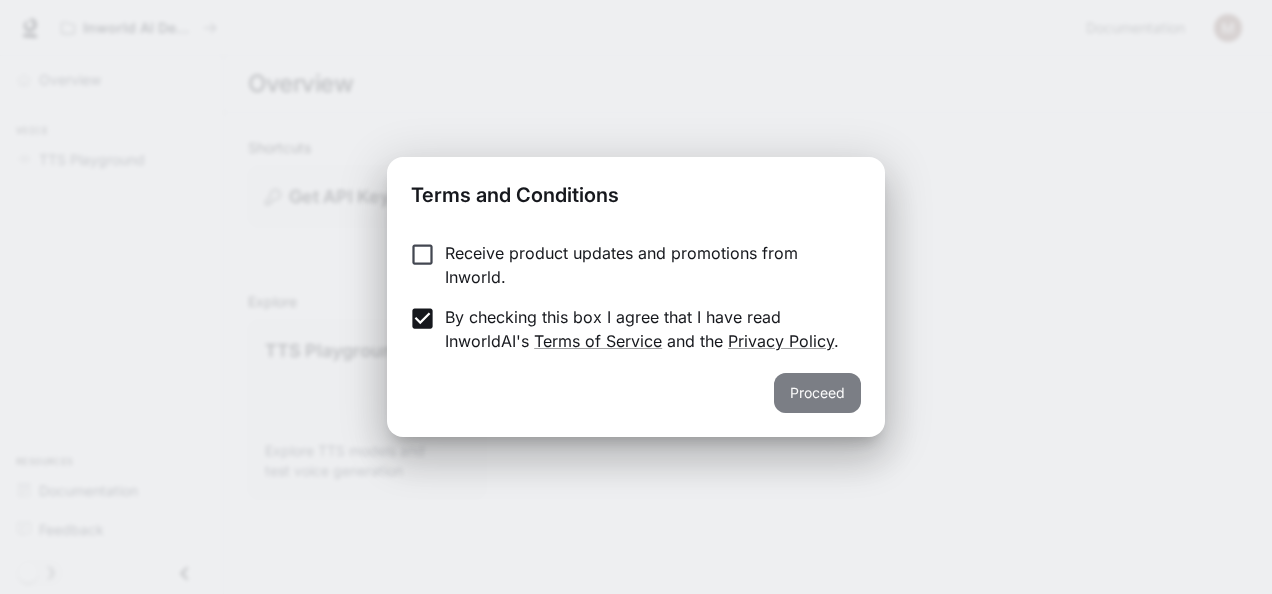 click on "Proceed" at bounding box center [817, 393] 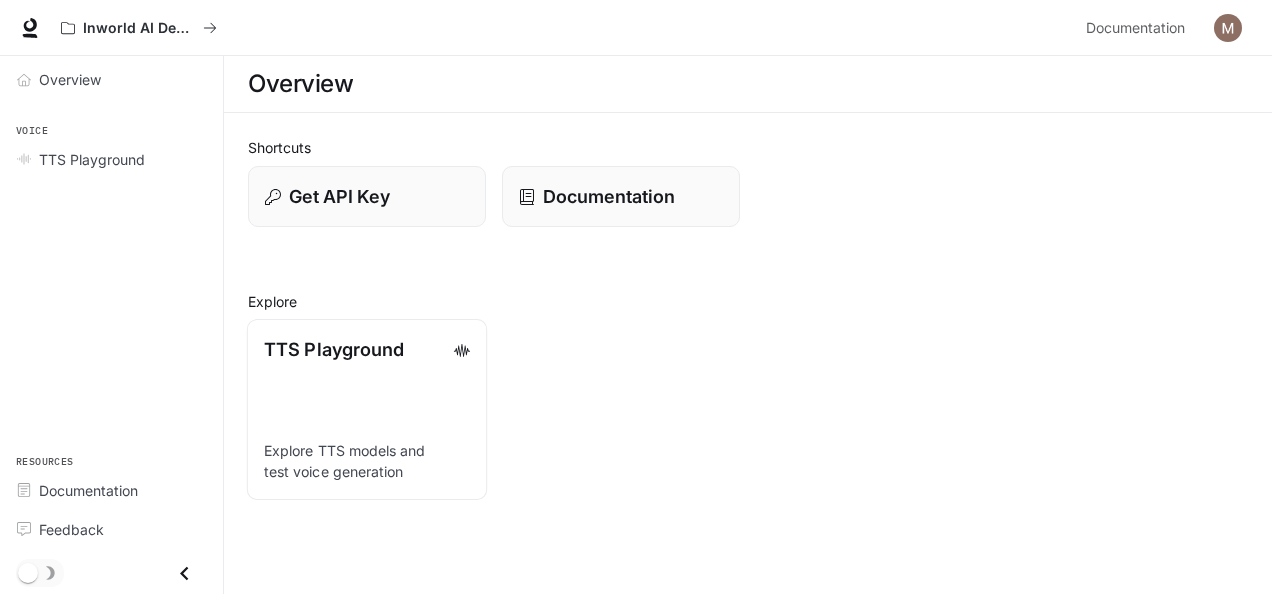 click on "TTS Playground Explore TTS models and test voice generation" at bounding box center [367, 409] 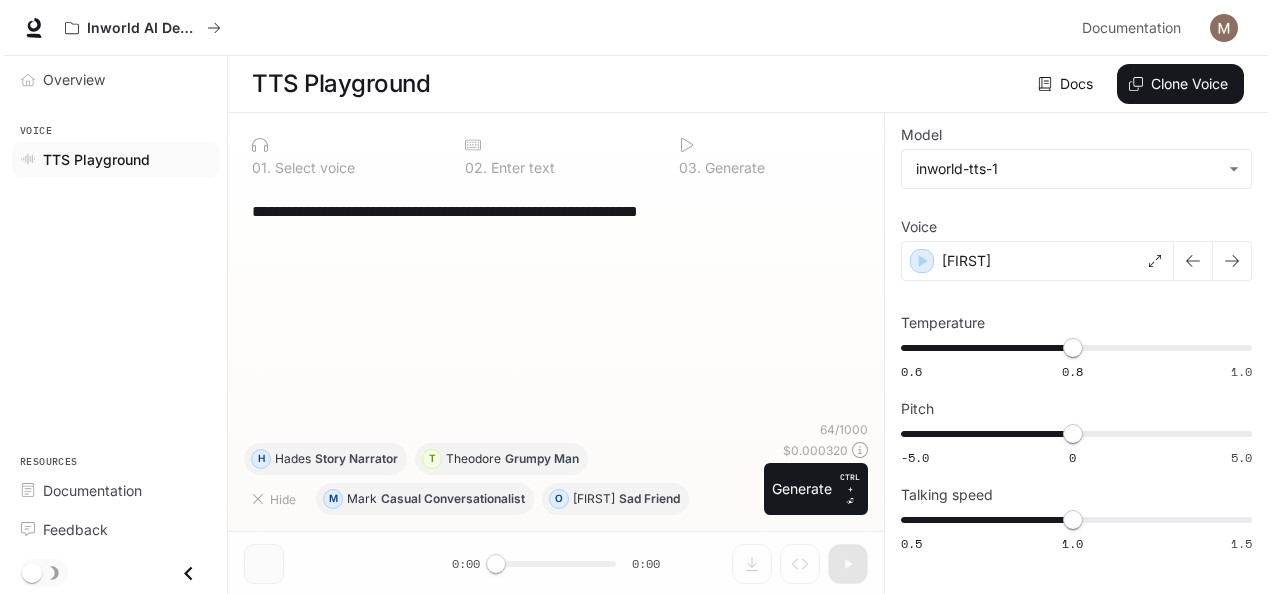 scroll, scrollTop: 0, scrollLeft: 0, axis: both 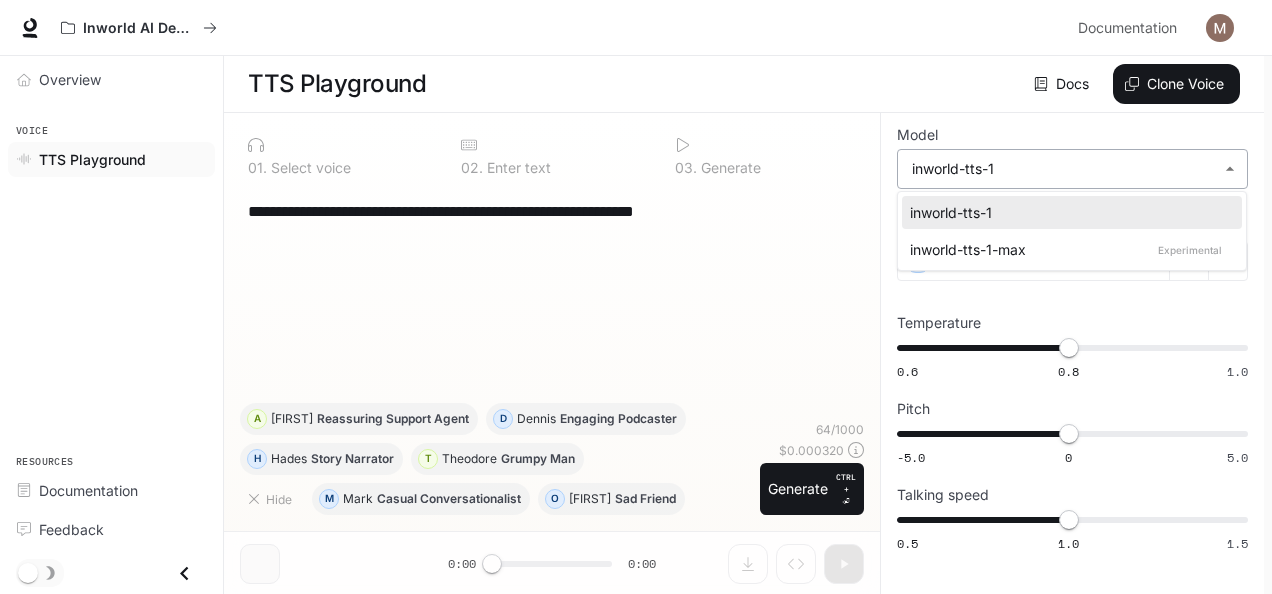 click on "**********" at bounding box center (636, 297) 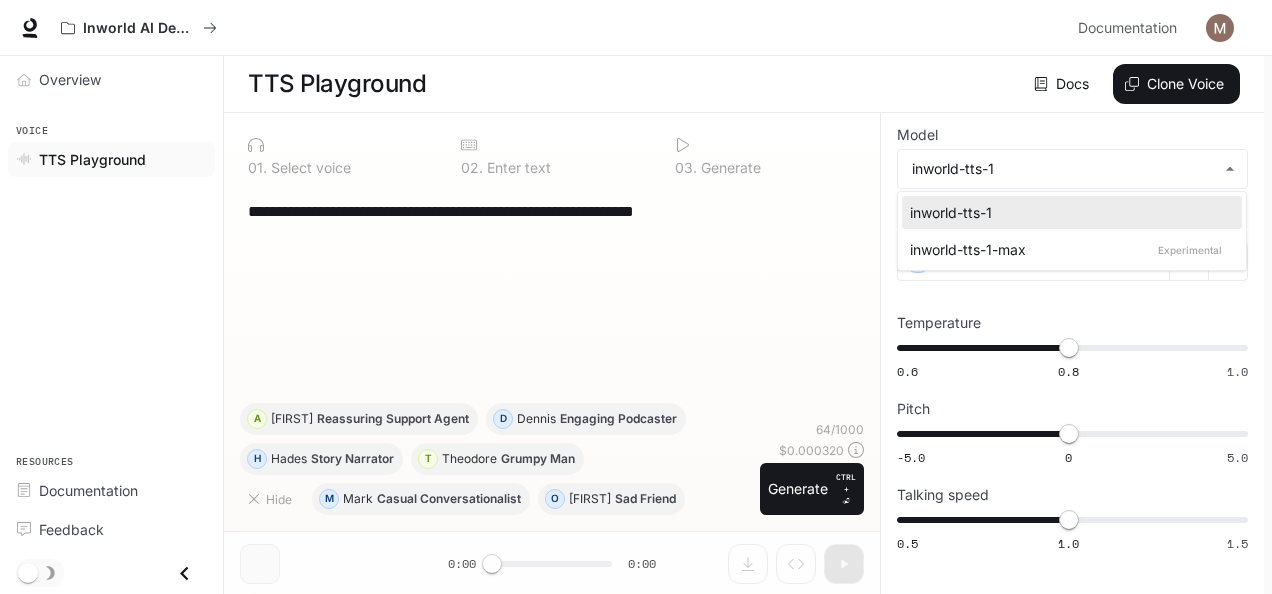 click at bounding box center [636, 297] 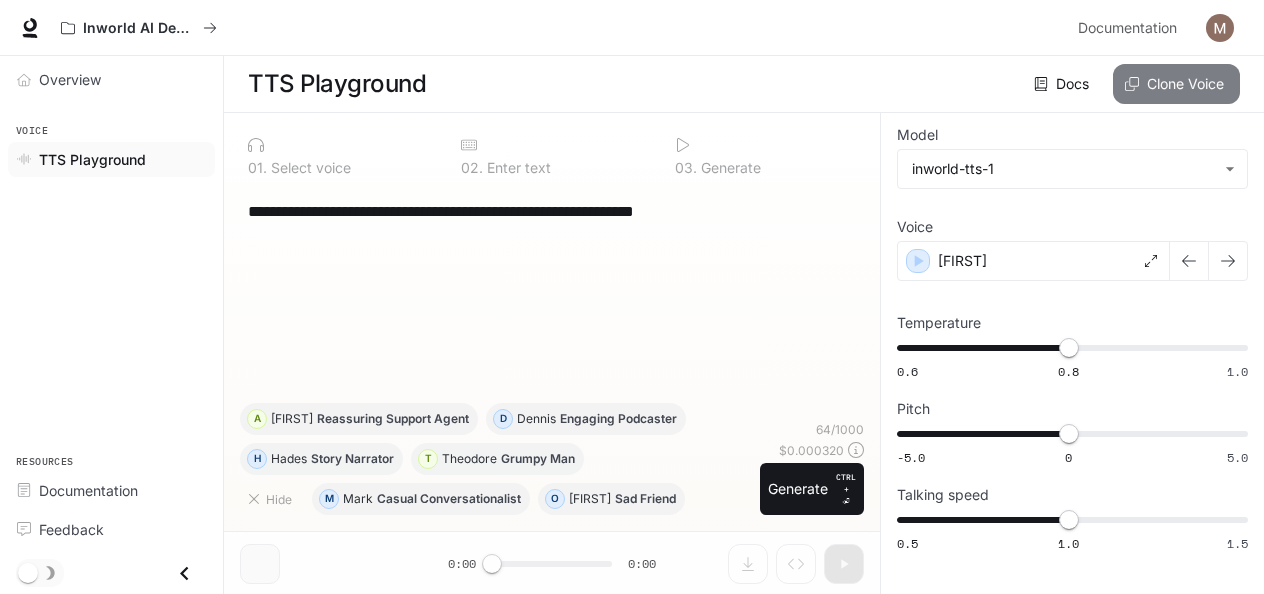 click on "Clone Voice" at bounding box center [1176, 84] 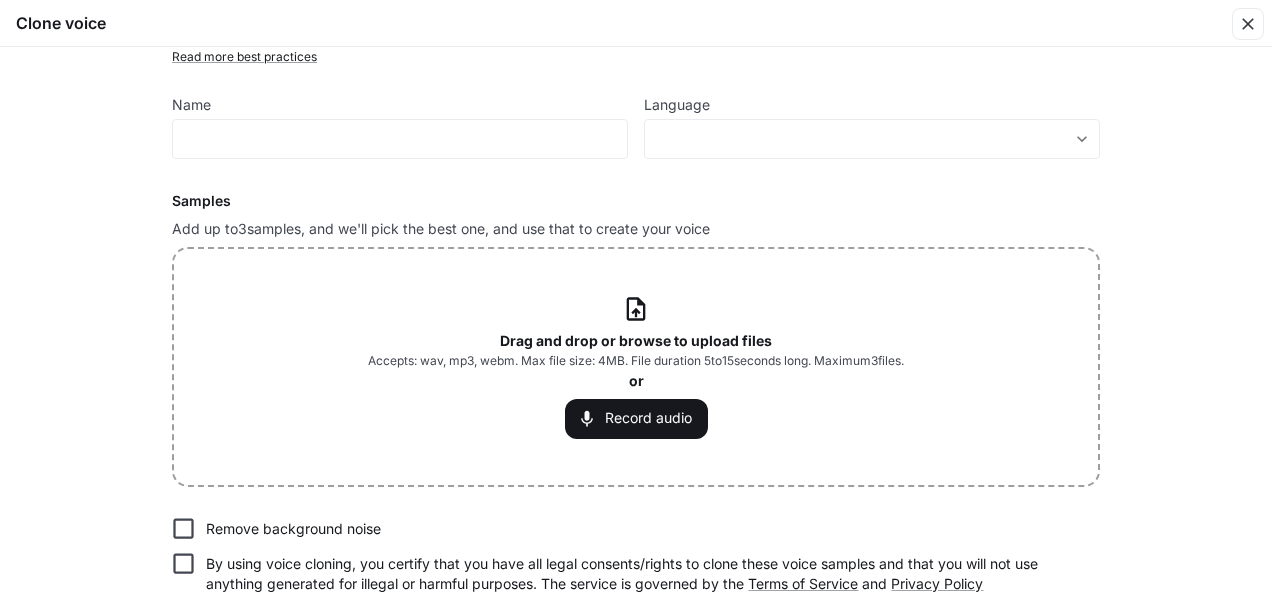 scroll, scrollTop: 168, scrollLeft: 0, axis: vertical 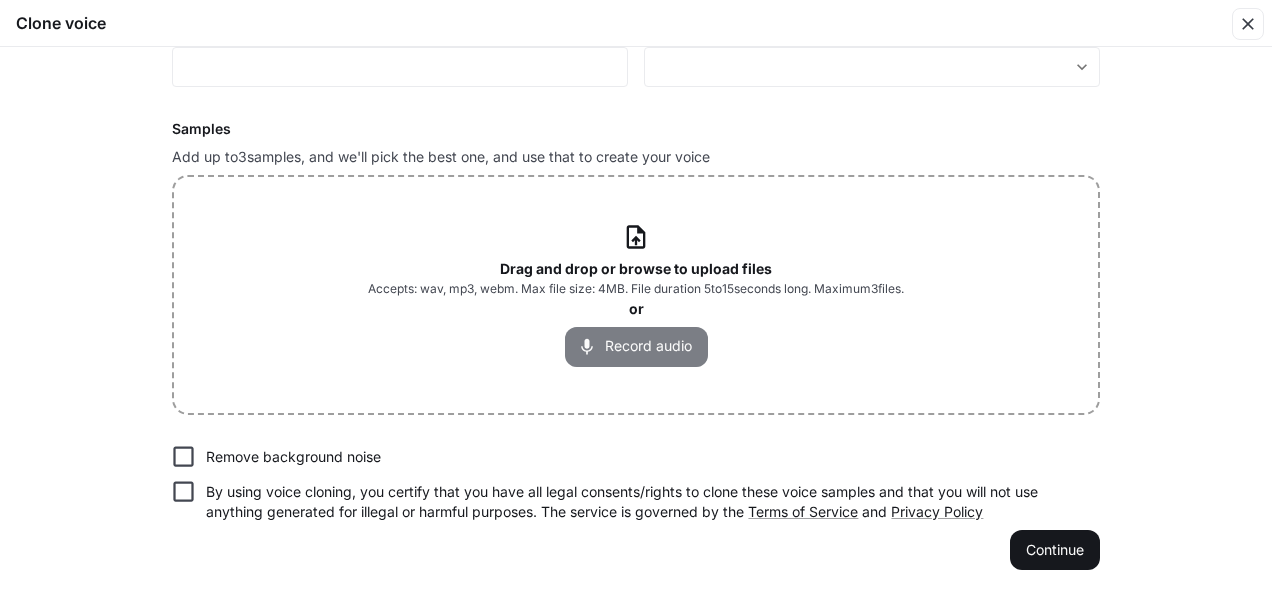 click on "Record audio" at bounding box center (636, 347) 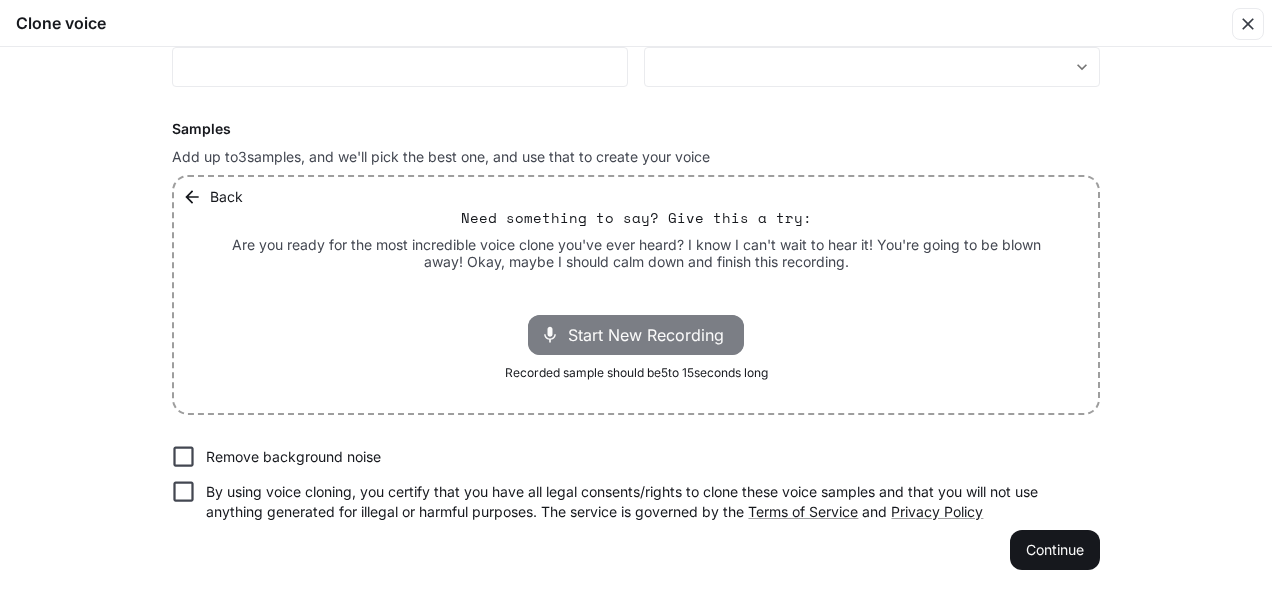 click on "Start New Recording" at bounding box center (652, 335) 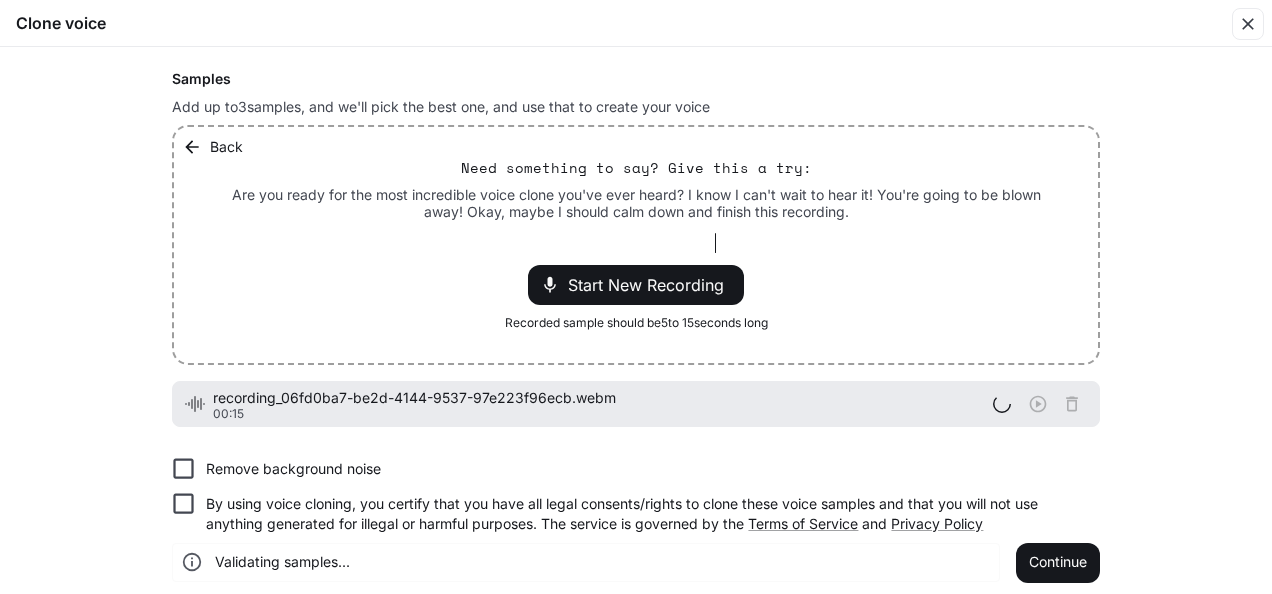 scroll, scrollTop: 229, scrollLeft: 0, axis: vertical 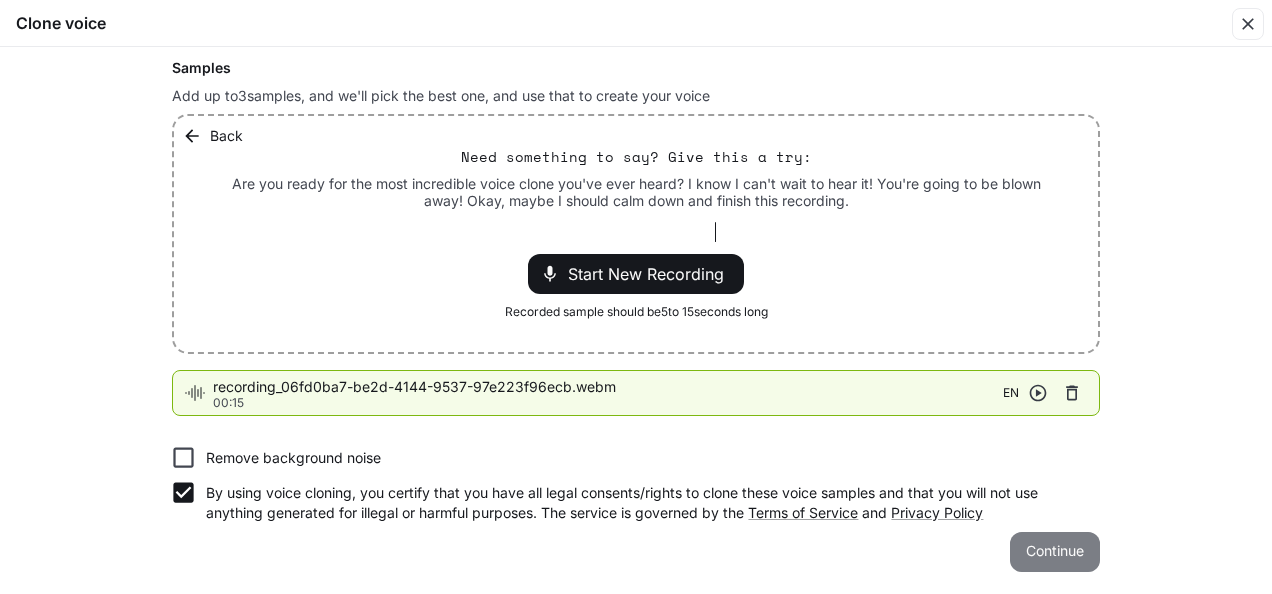 click on "Continue" at bounding box center (1055, 552) 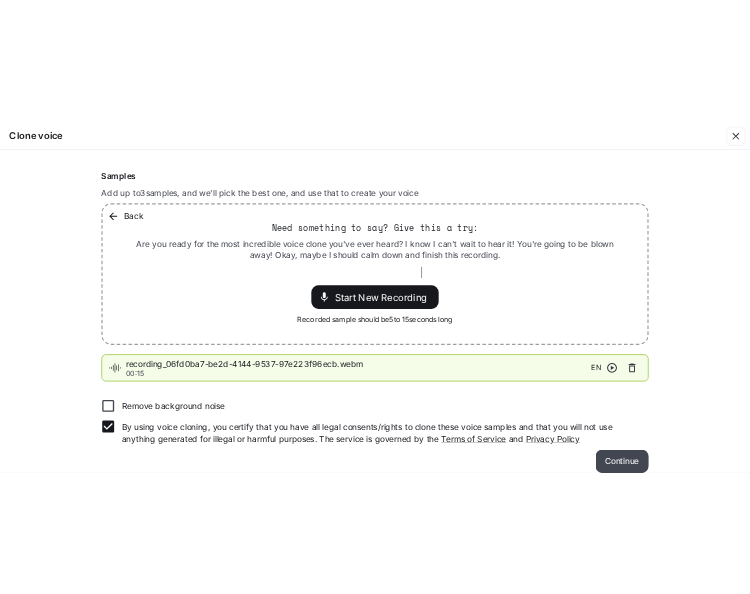 scroll, scrollTop: 253, scrollLeft: 0, axis: vertical 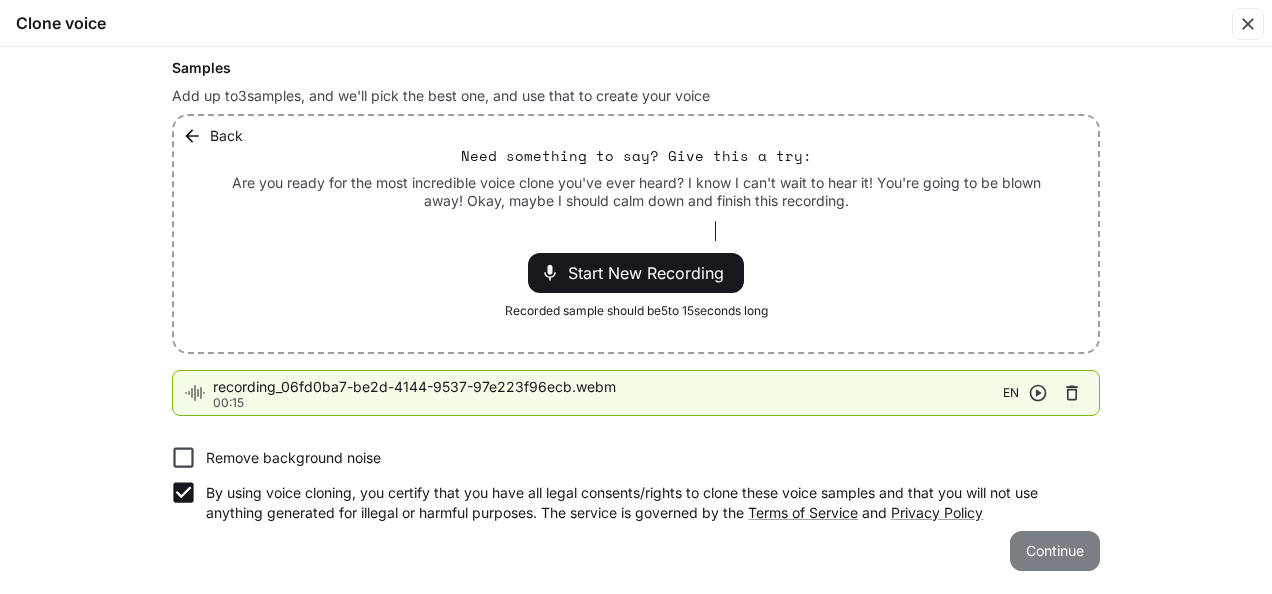 click on "Continue" at bounding box center (1055, 551) 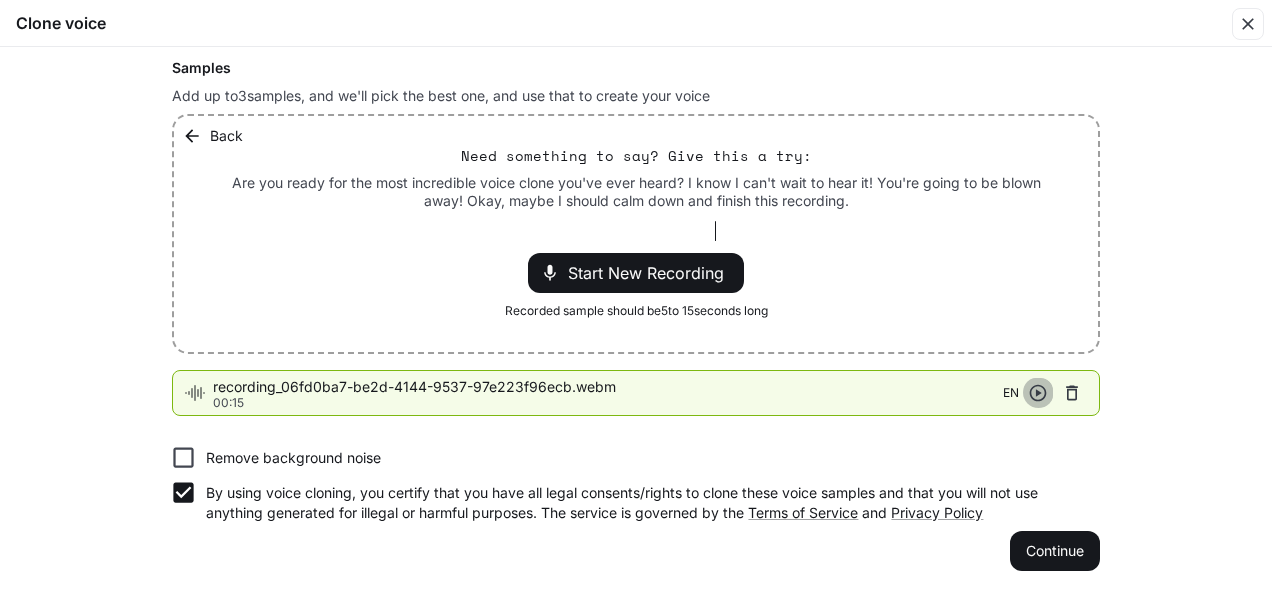 click 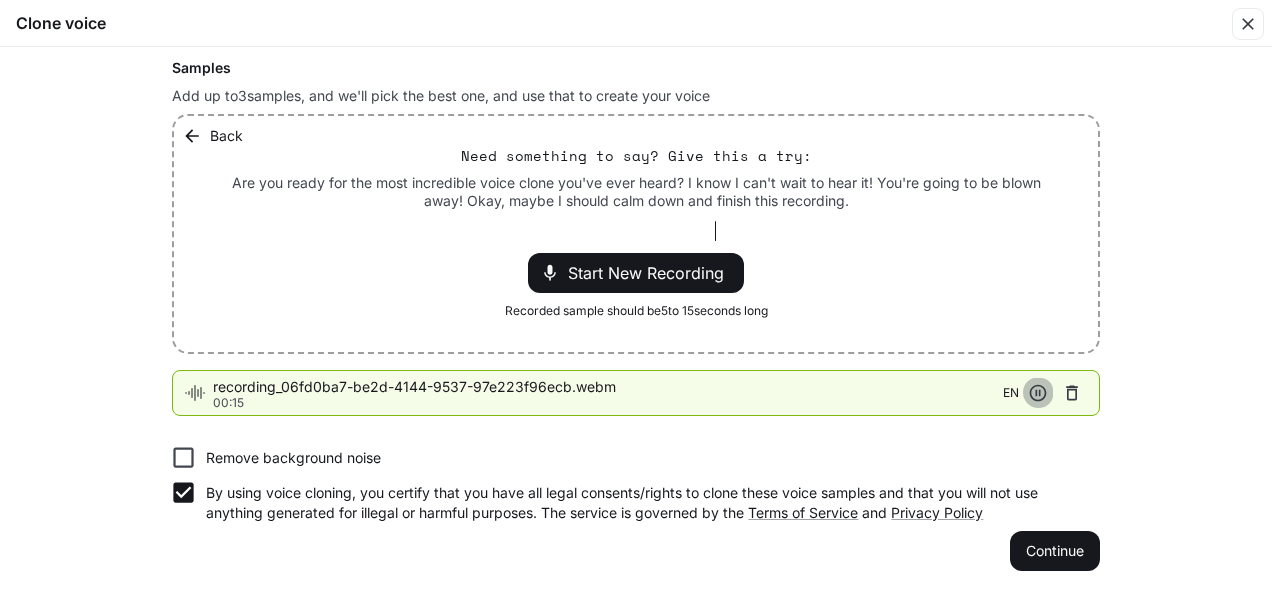 click 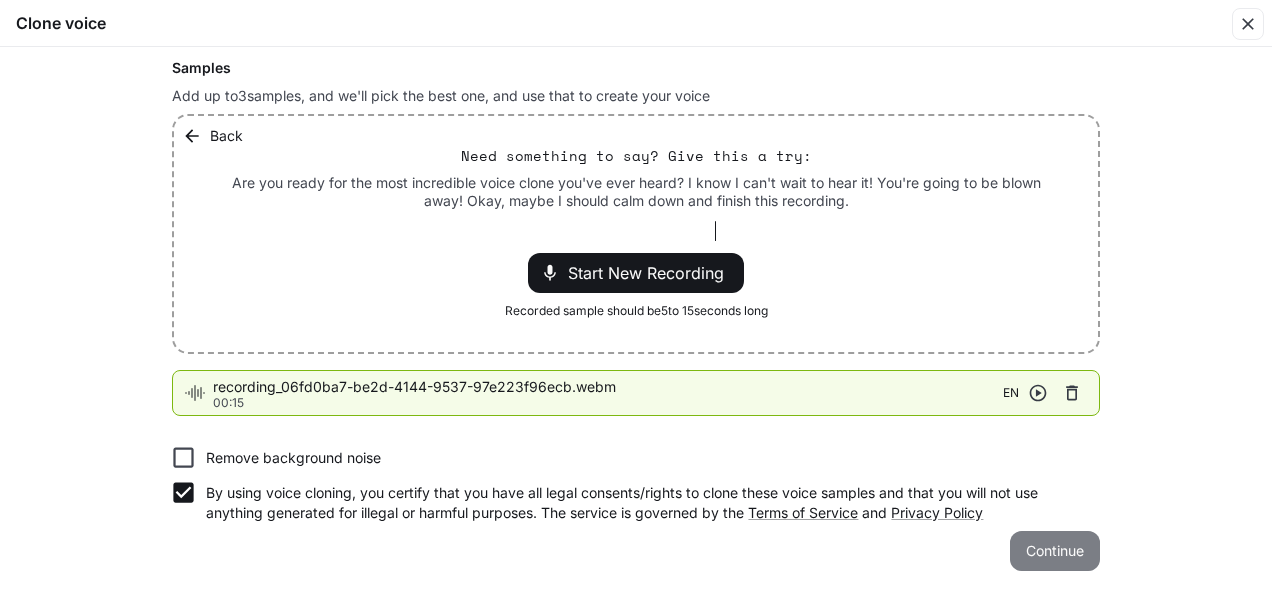 click on "Continue" at bounding box center [1055, 551] 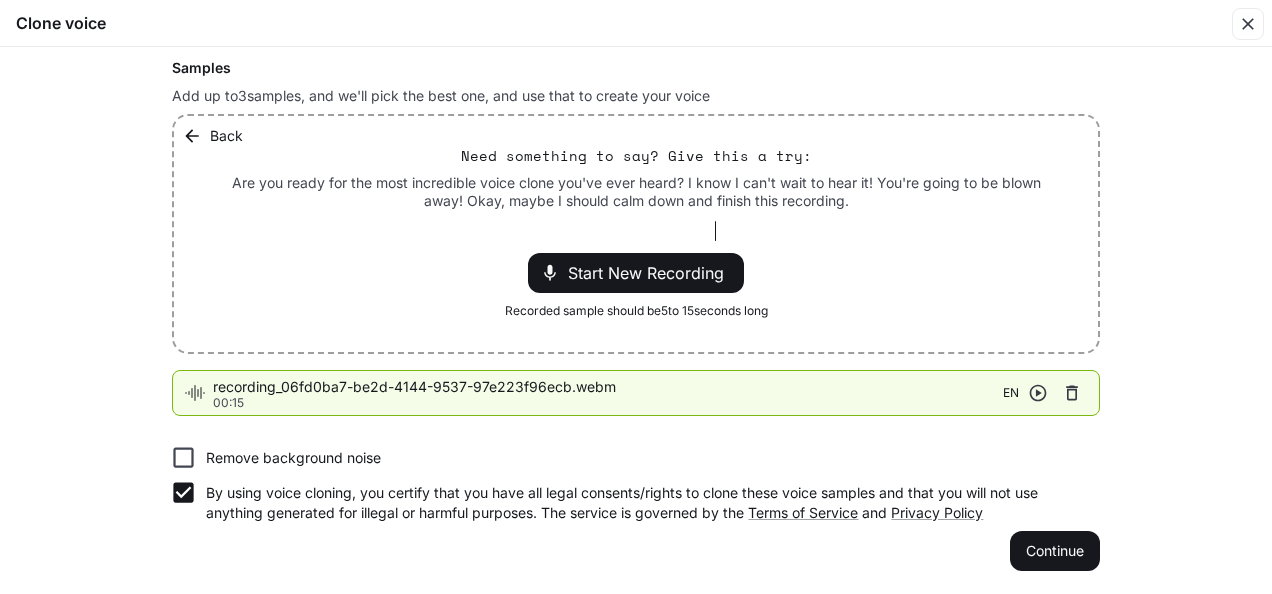 type 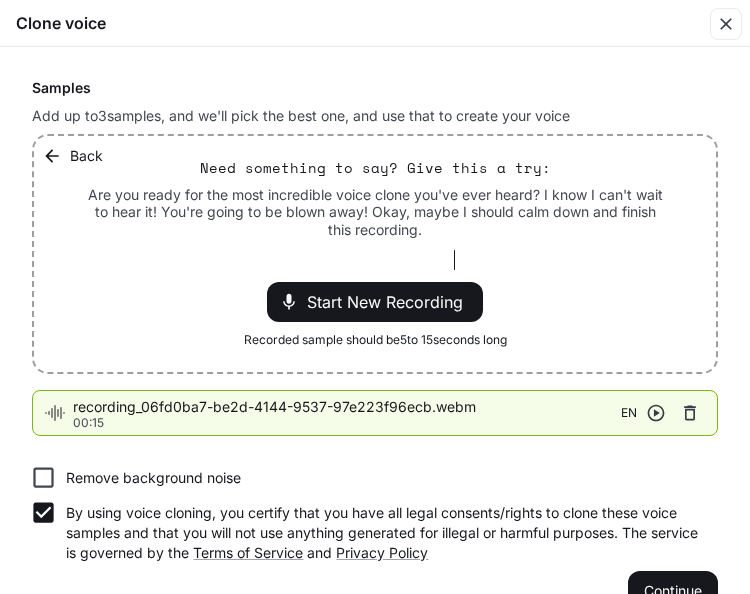 scroll, scrollTop: 273, scrollLeft: 0, axis: vertical 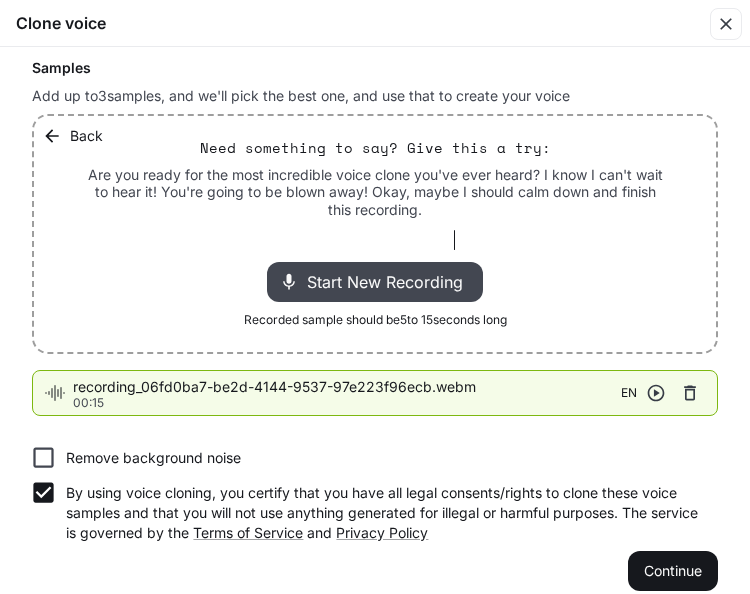 click on "Start New Recording" at bounding box center (391, 282) 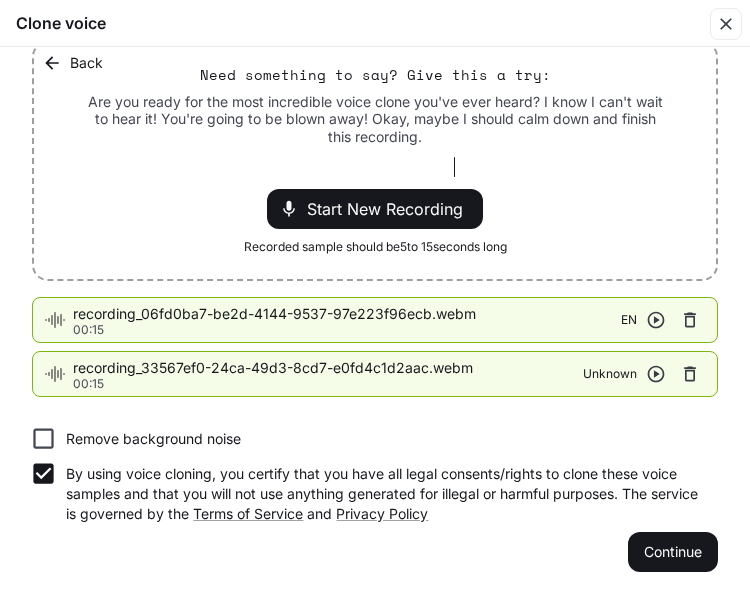 scroll, scrollTop: 0, scrollLeft: 0, axis: both 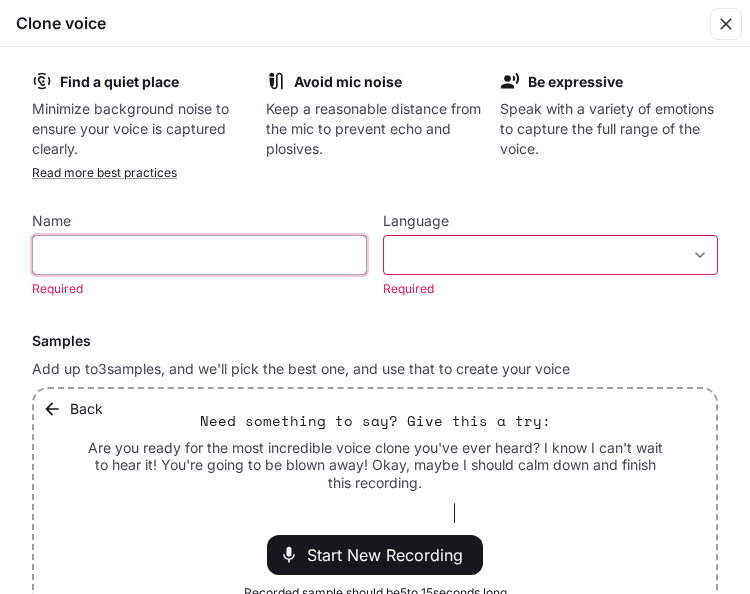 click at bounding box center [199, 255] 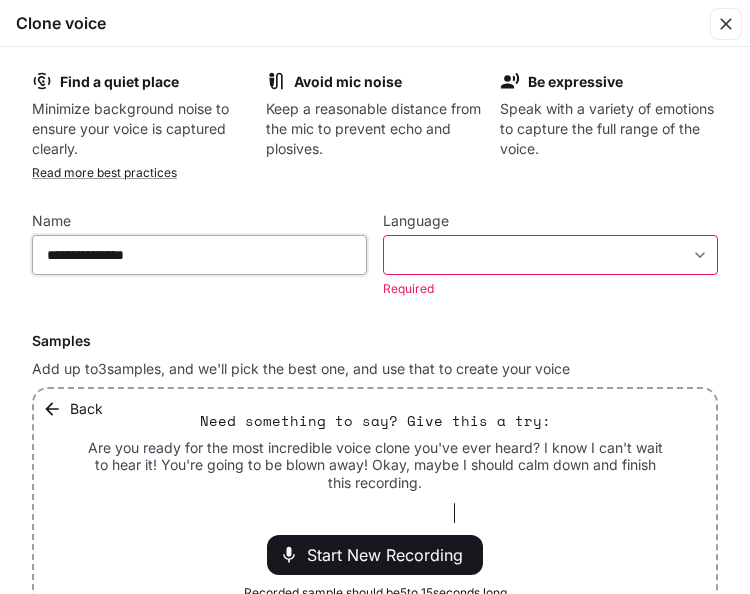 type on "**********" 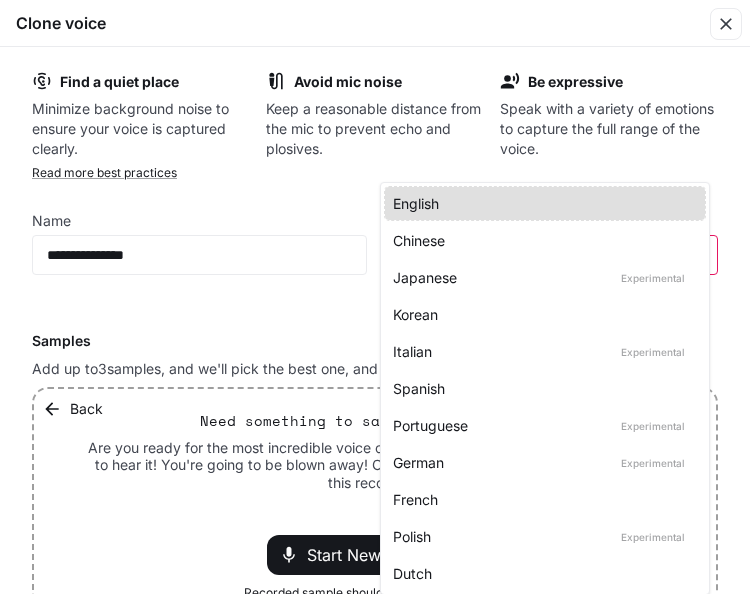 click on "**********" at bounding box center [375, 297] 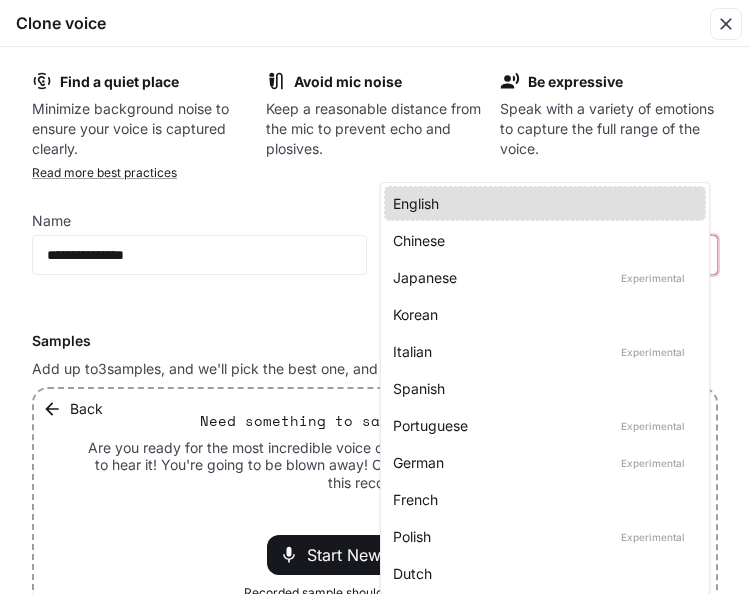 type on "*****" 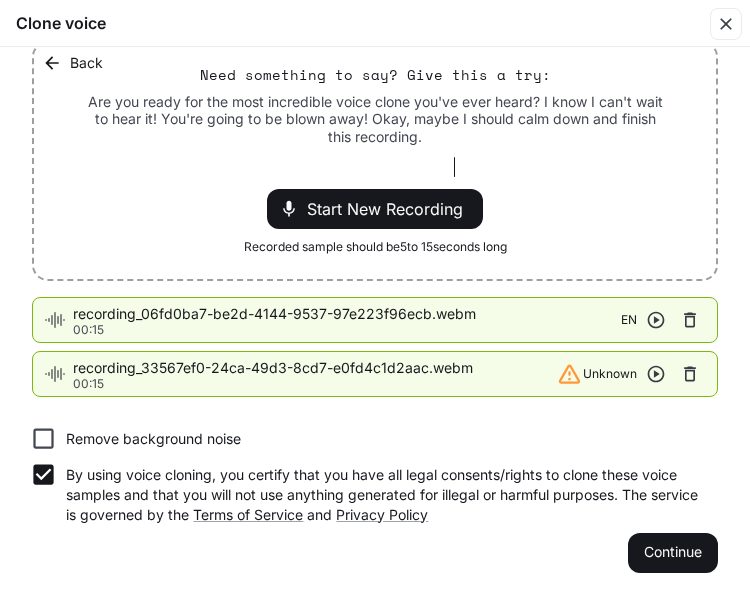 scroll, scrollTop: 246, scrollLeft: 0, axis: vertical 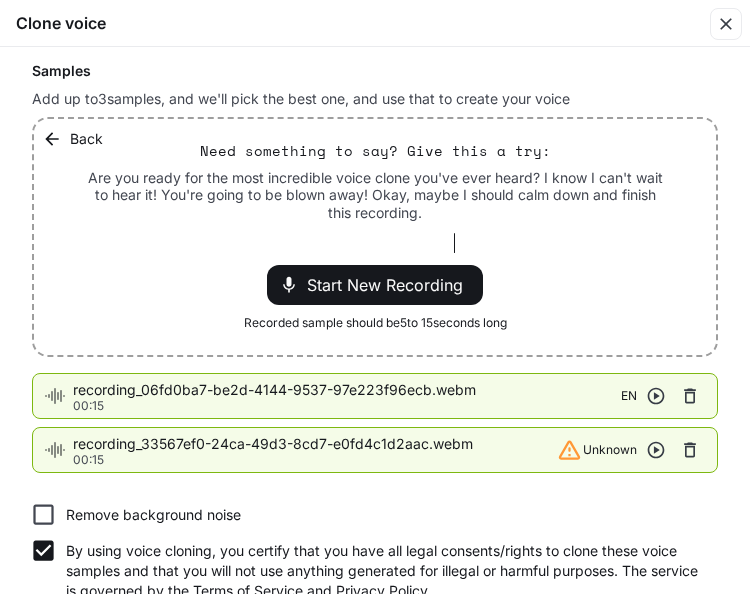 click 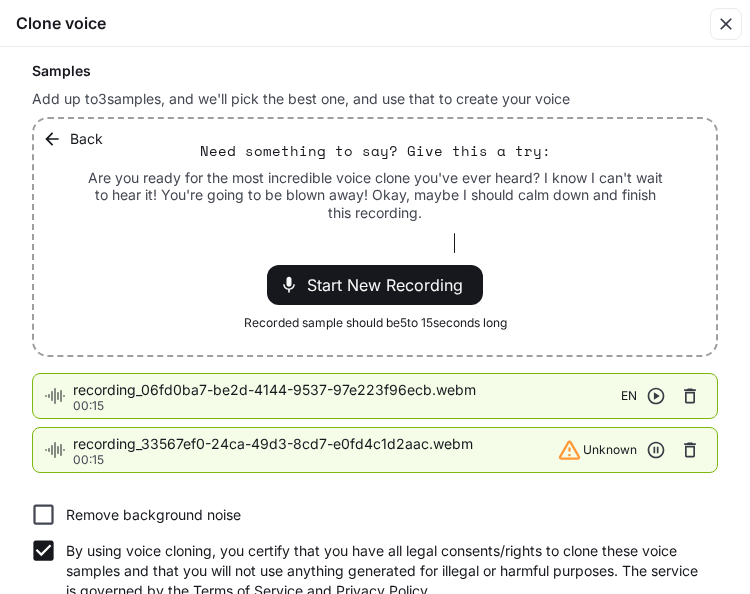 scroll, scrollTop: 322, scrollLeft: 0, axis: vertical 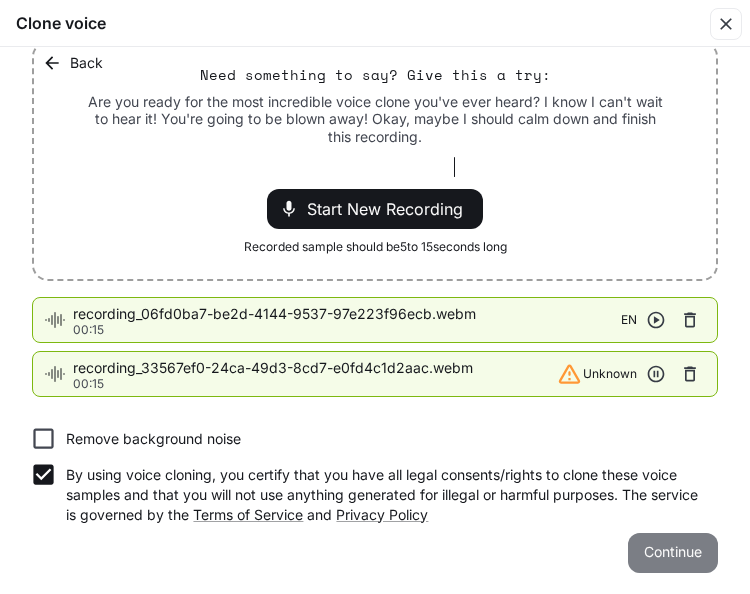 click on "Continue" at bounding box center [673, 553] 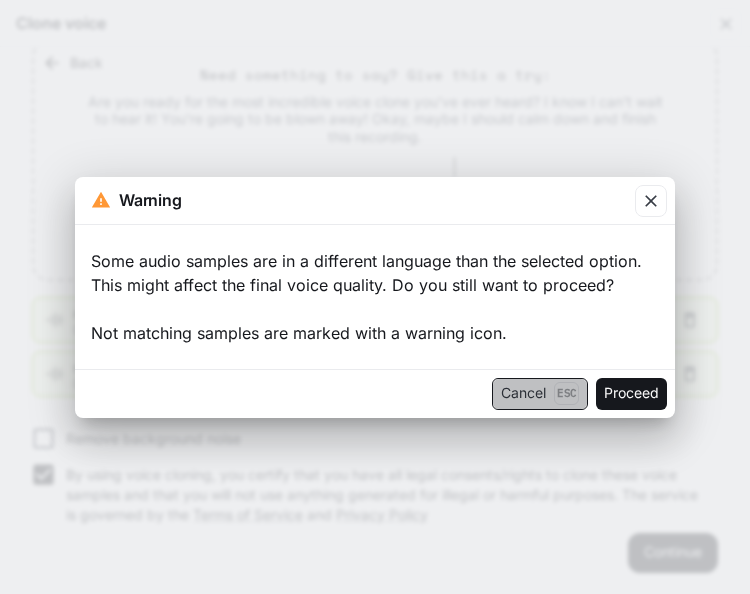 click on "Cancel Esc" at bounding box center (540, 394) 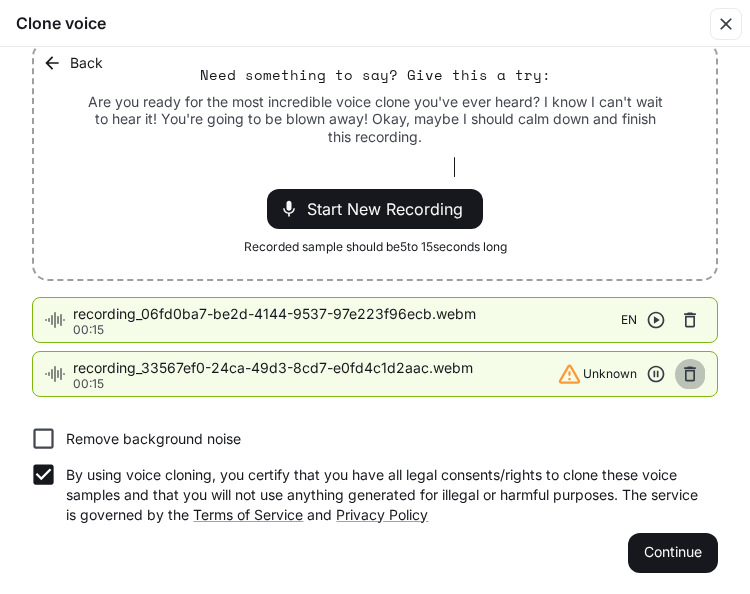 click 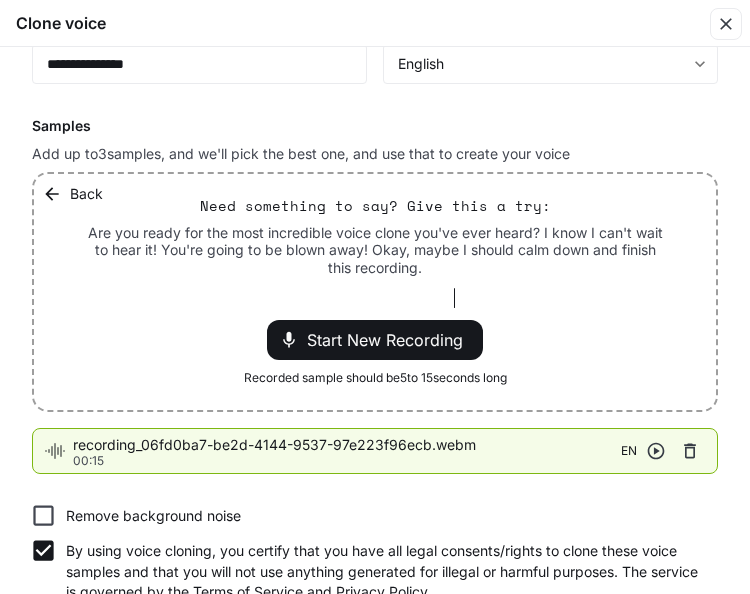 scroll, scrollTop: 269, scrollLeft: 0, axis: vertical 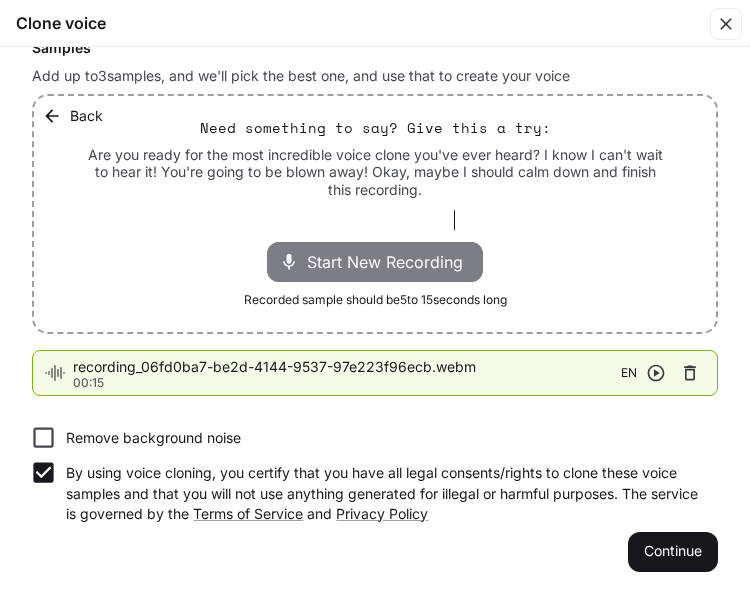 click on "Start New Recording" at bounding box center (391, 262) 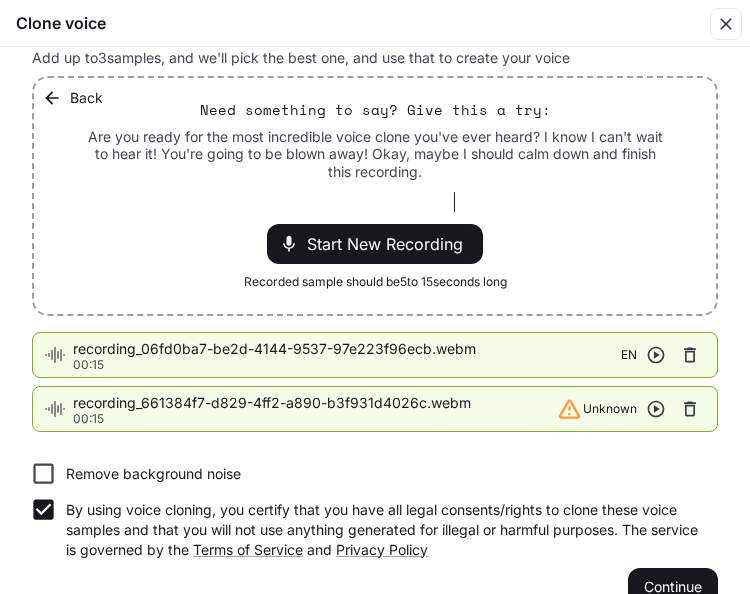 scroll, scrollTop: 322, scrollLeft: 0, axis: vertical 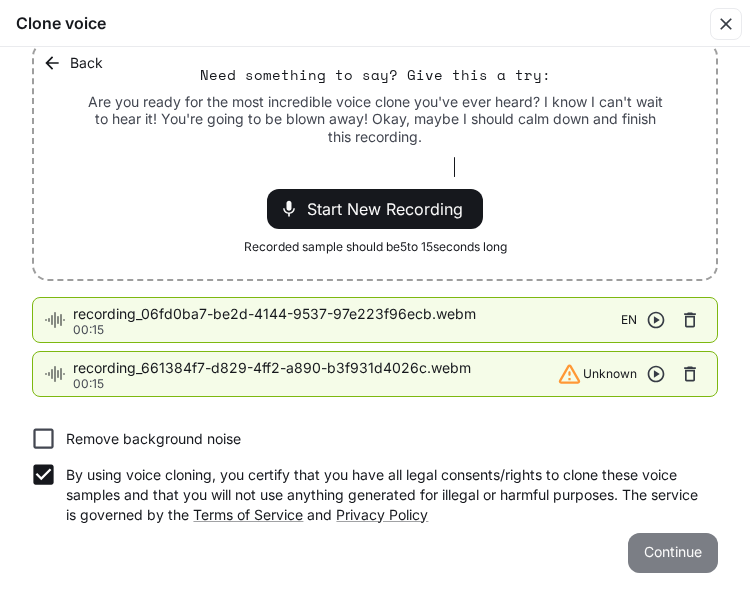 click on "Continue" at bounding box center [673, 553] 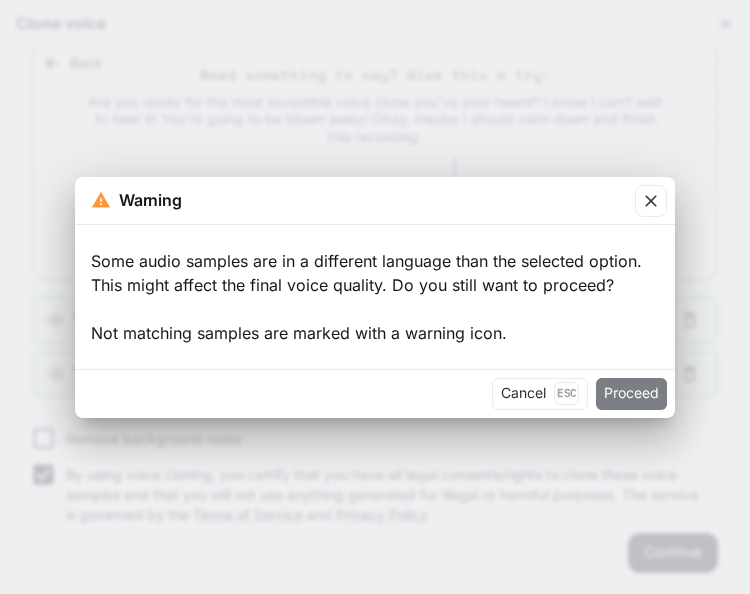click on "Proceed" at bounding box center [631, 394] 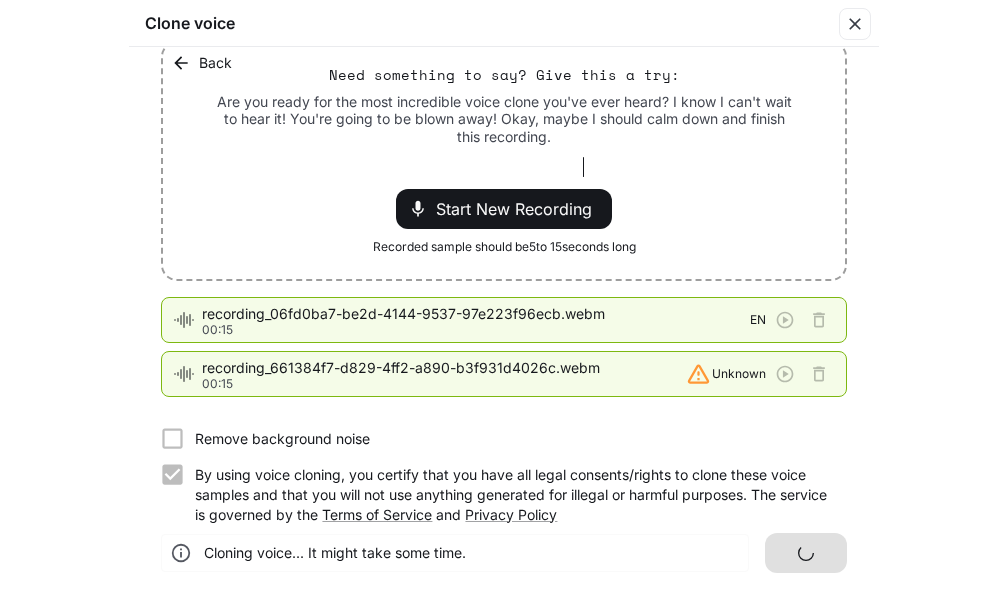 scroll, scrollTop: 0, scrollLeft: 0, axis: both 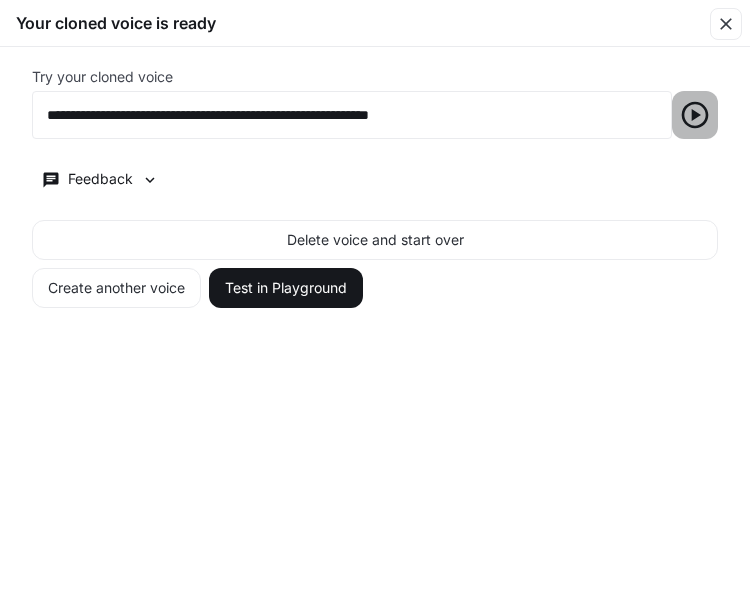 click 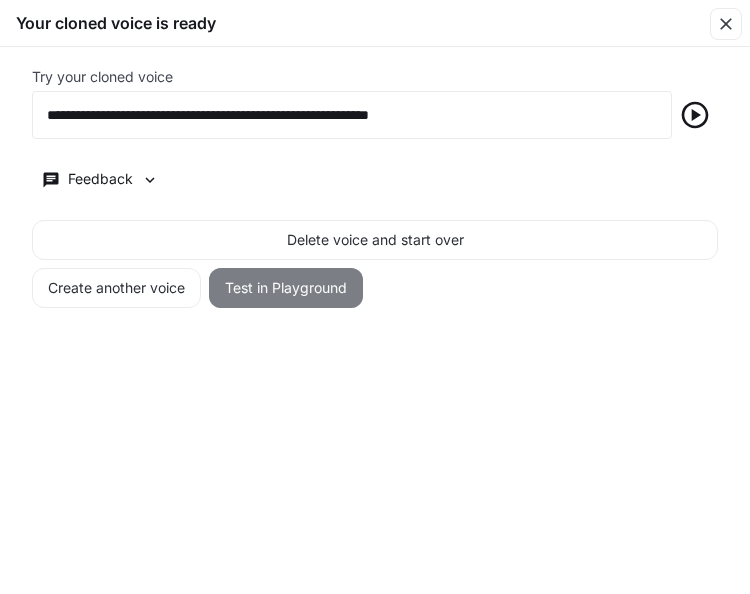 click on "Test in Playground" at bounding box center (286, 288) 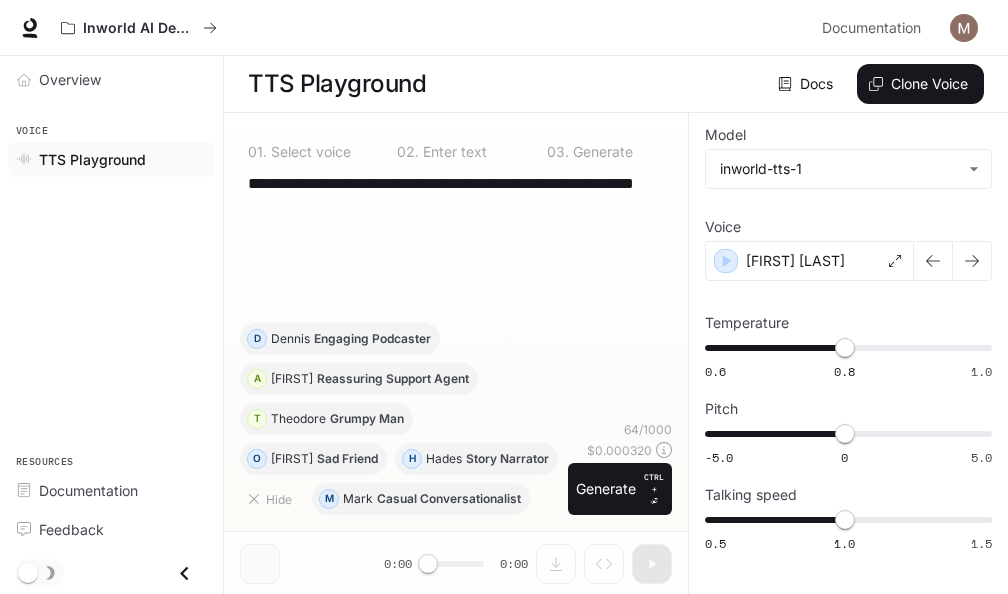 click on "**********" at bounding box center (456, 195) 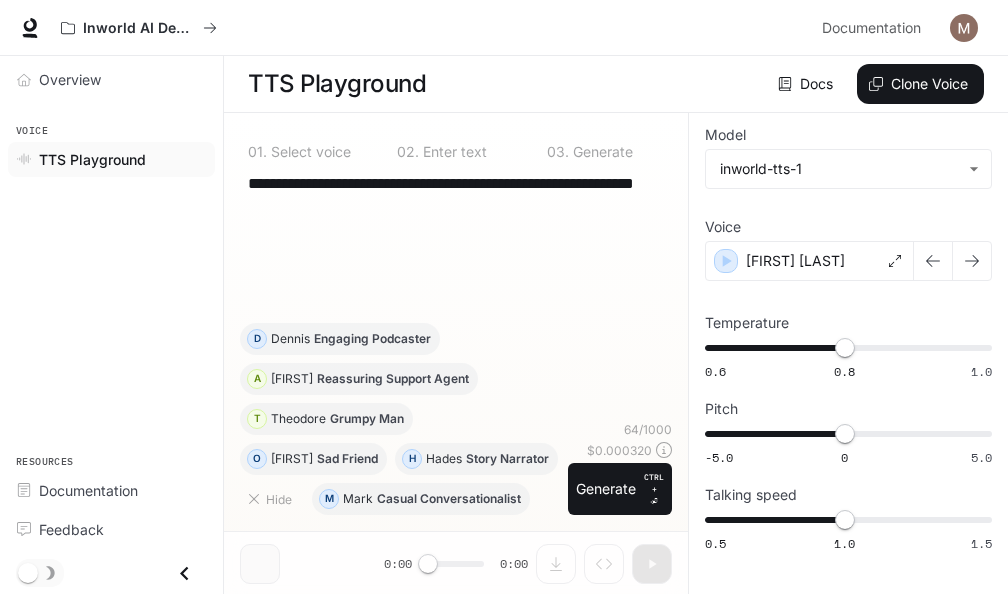 paste on "**********" 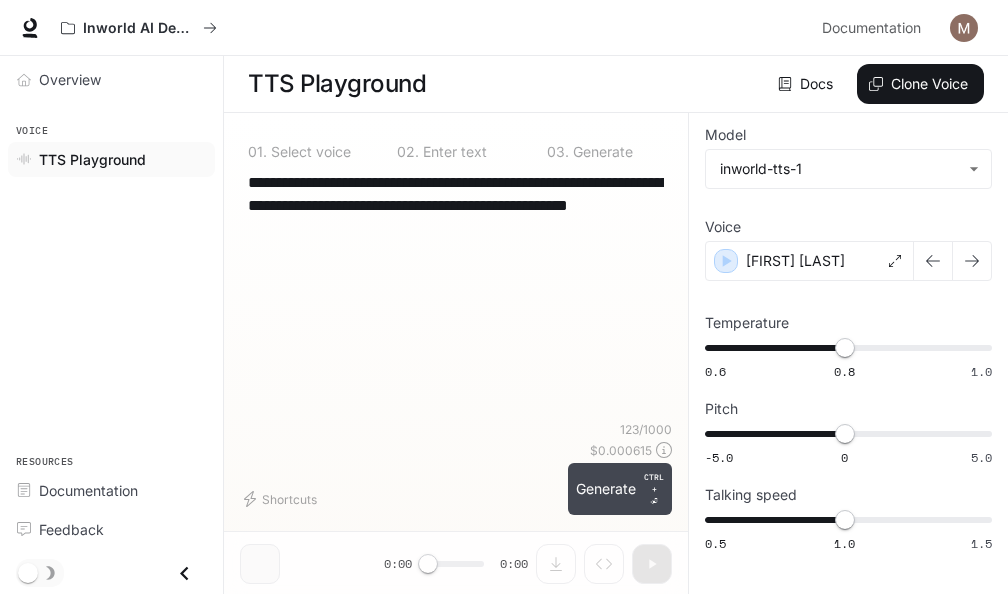 type on "**********" 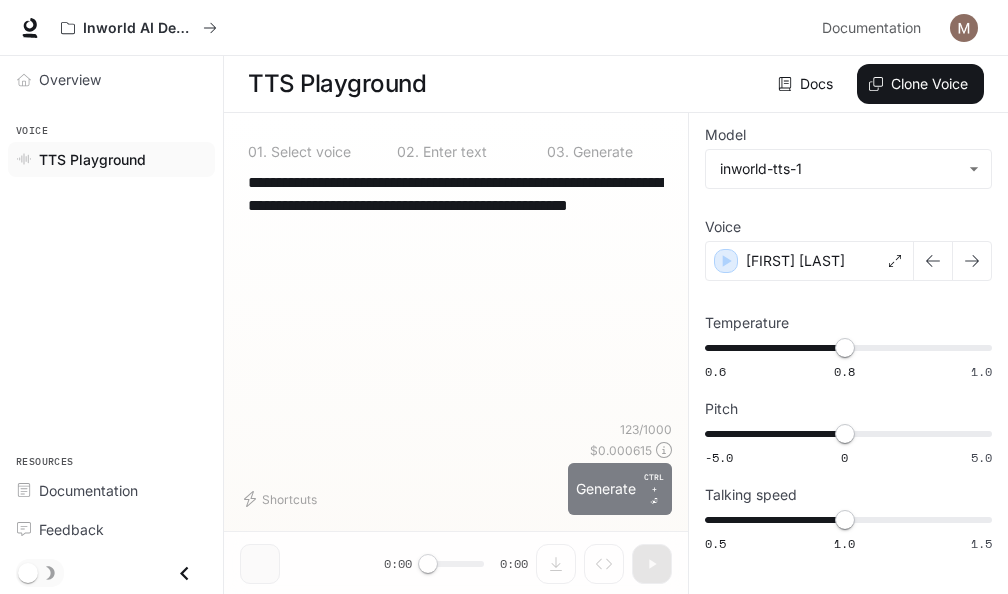 click on "Generate CTRL +  ⏎" at bounding box center (620, 489) 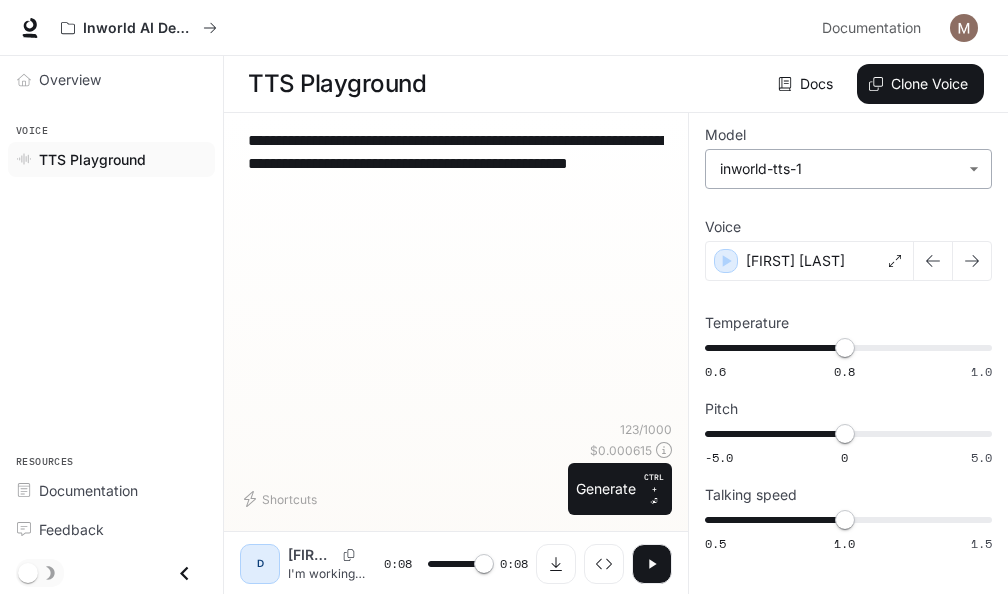 type on "*" 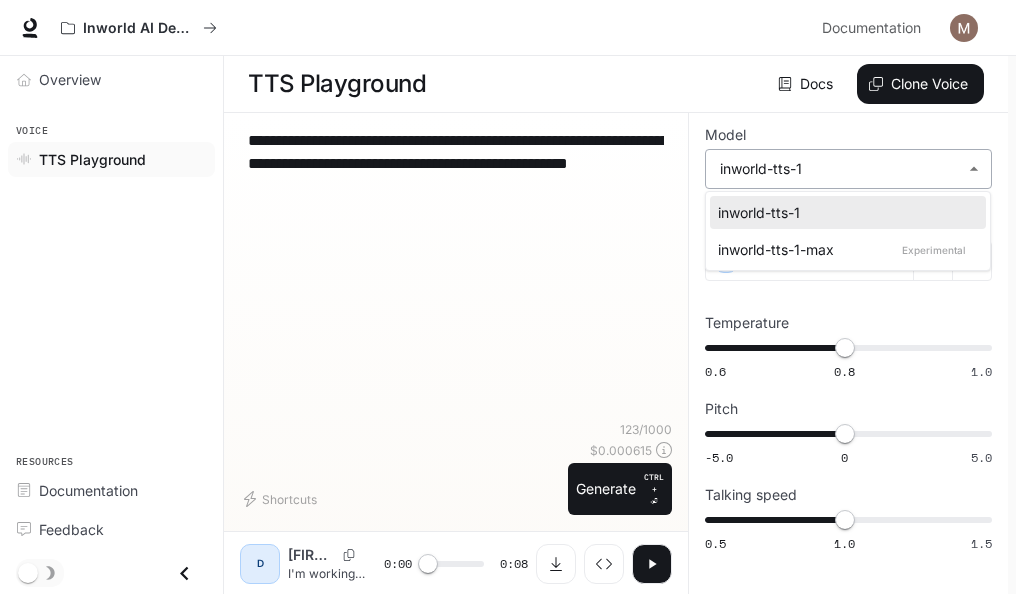 click on "**********" at bounding box center (508, 297) 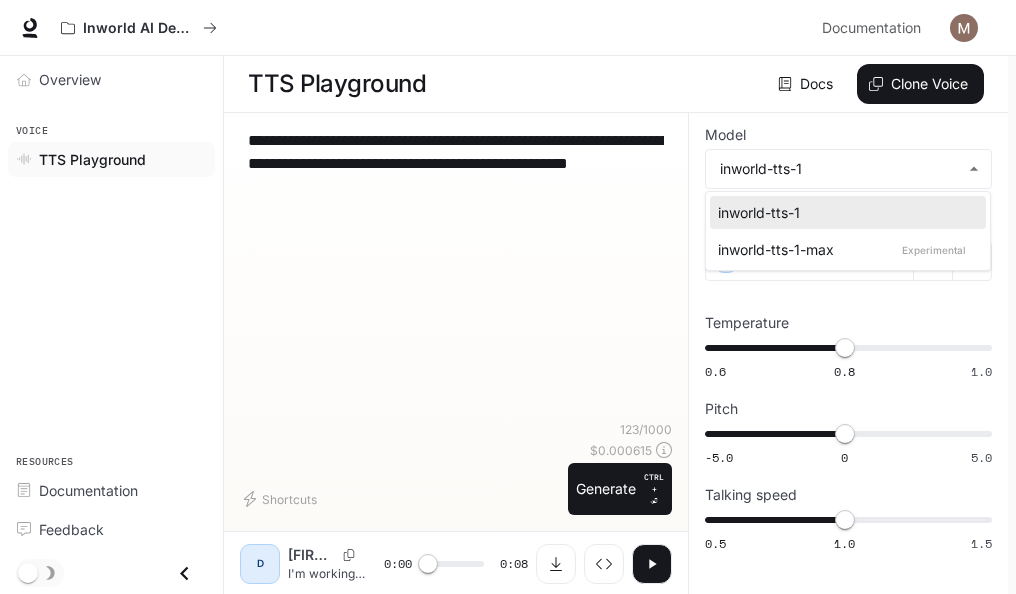 click at bounding box center (508, 297) 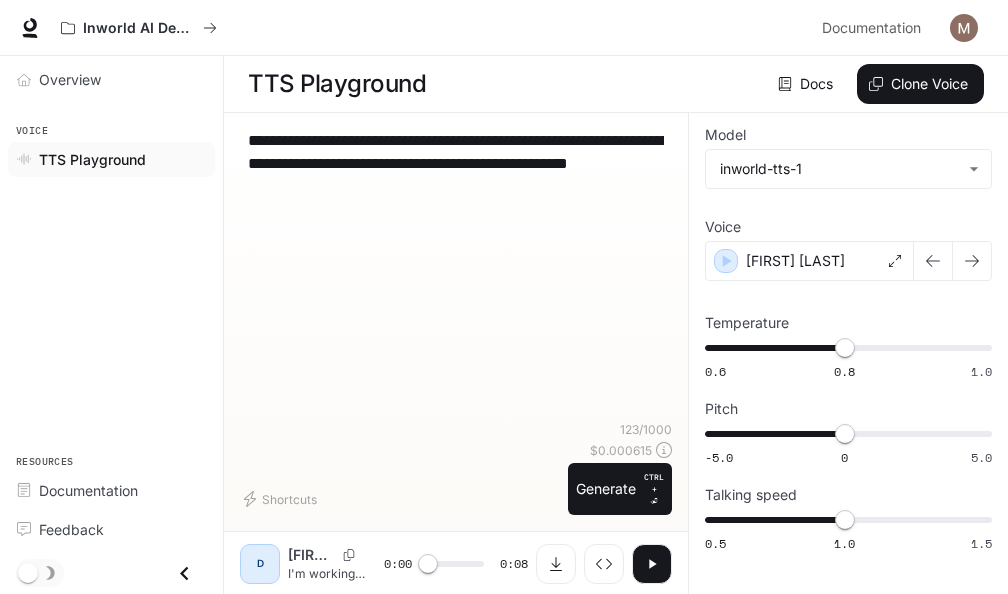 click on "**********" at bounding box center [456, 275] 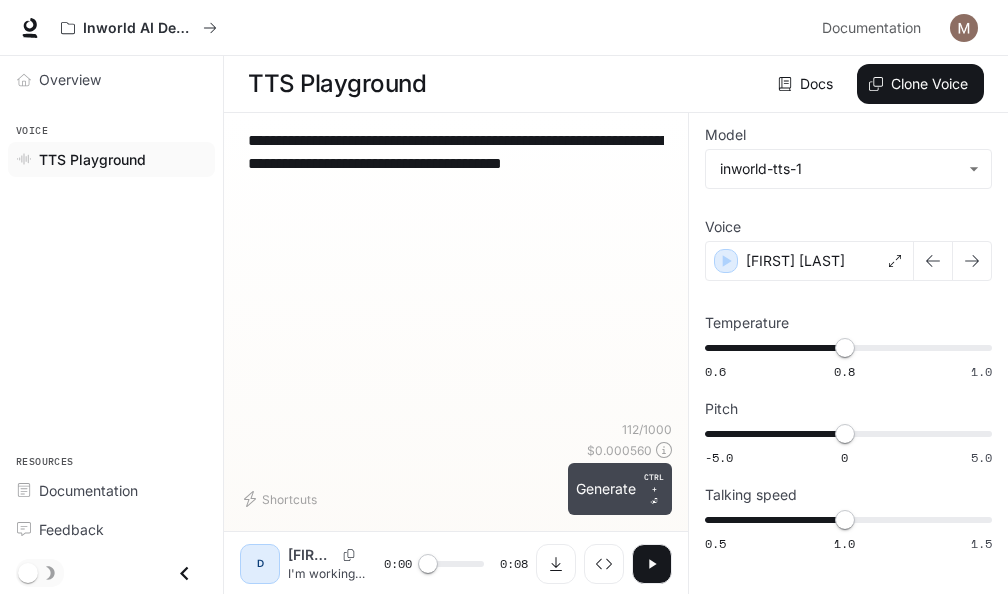 type on "**********" 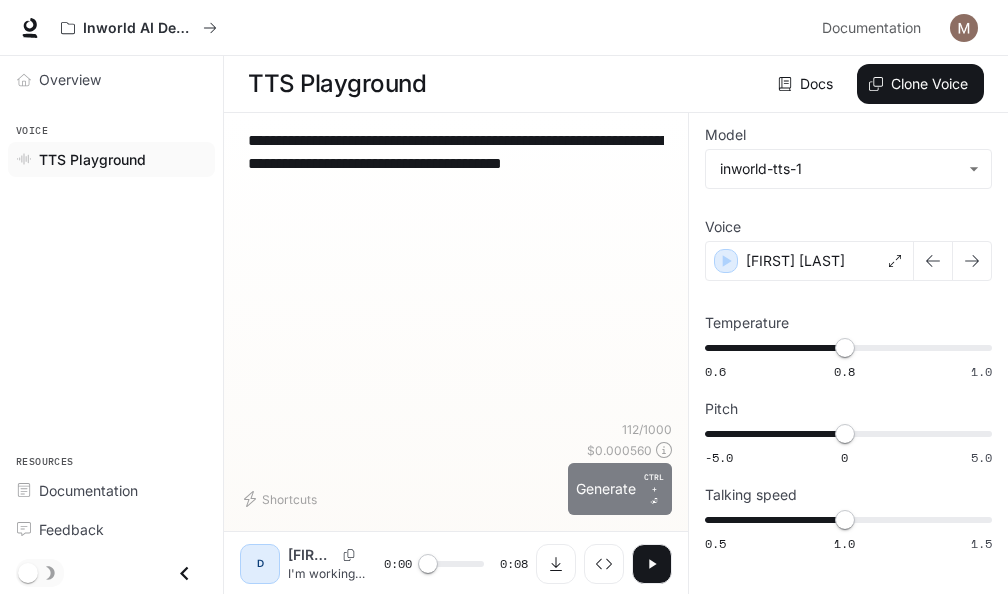 click on "Generate CTRL +  ⏎" at bounding box center [620, 489] 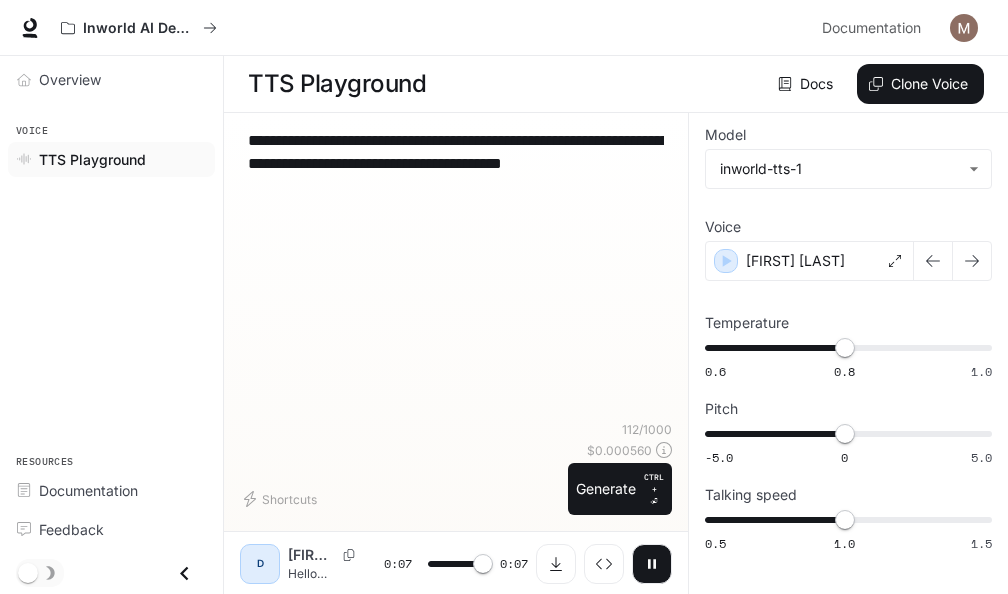 type on "*" 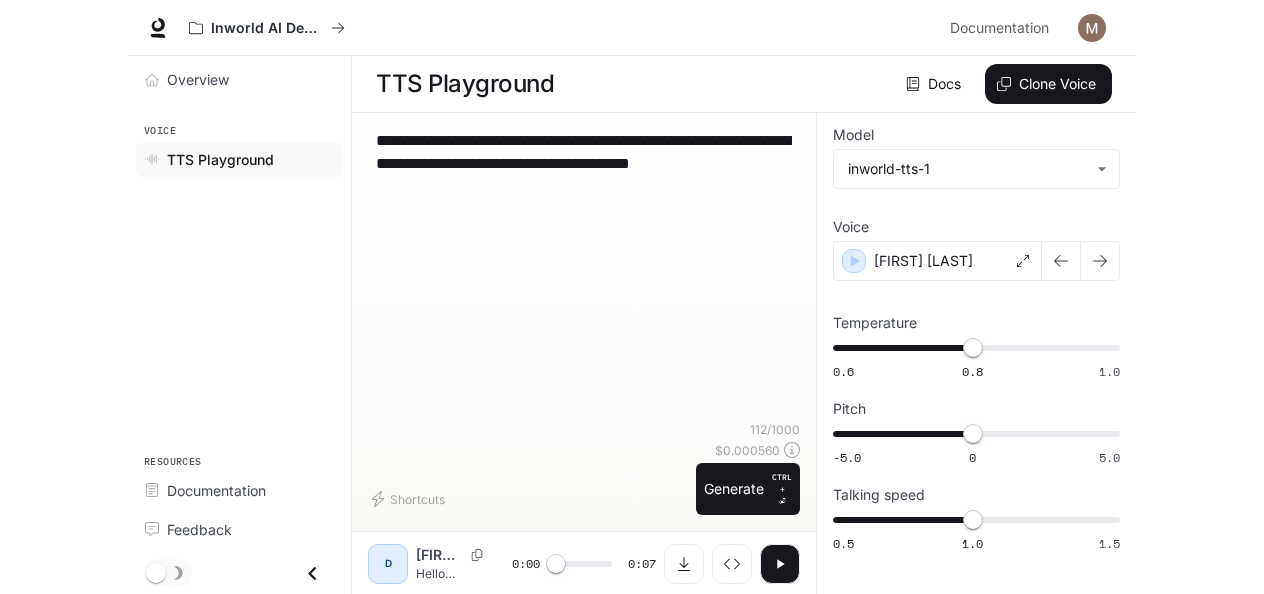 scroll, scrollTop: 0, scrollLeft: 0, axis: both 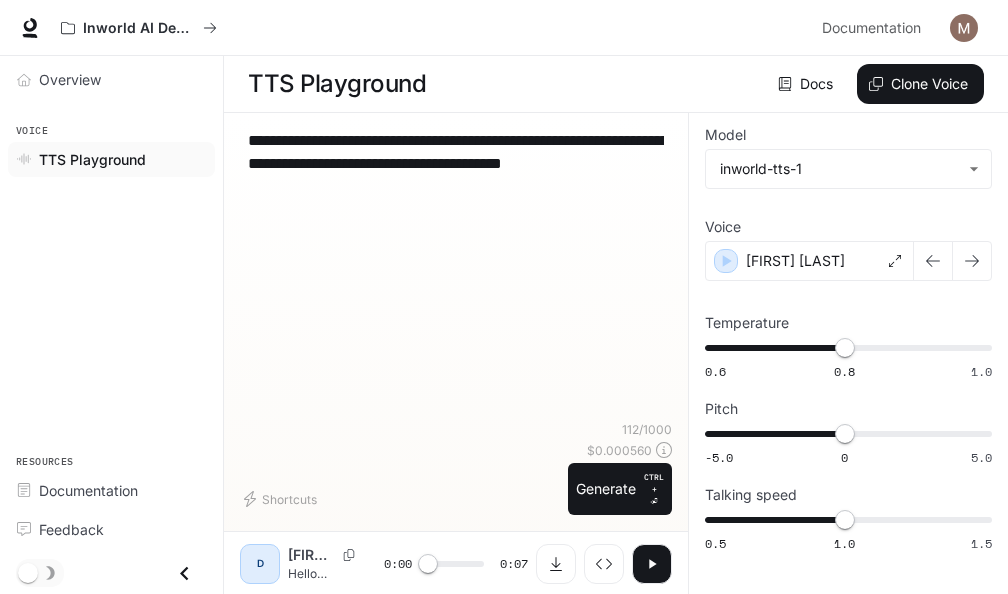 click 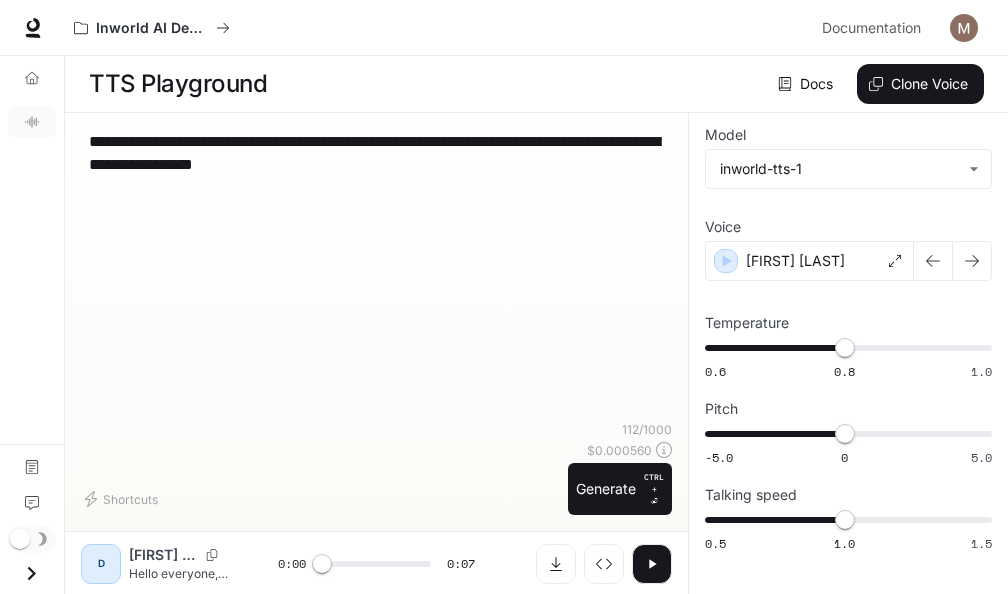 click 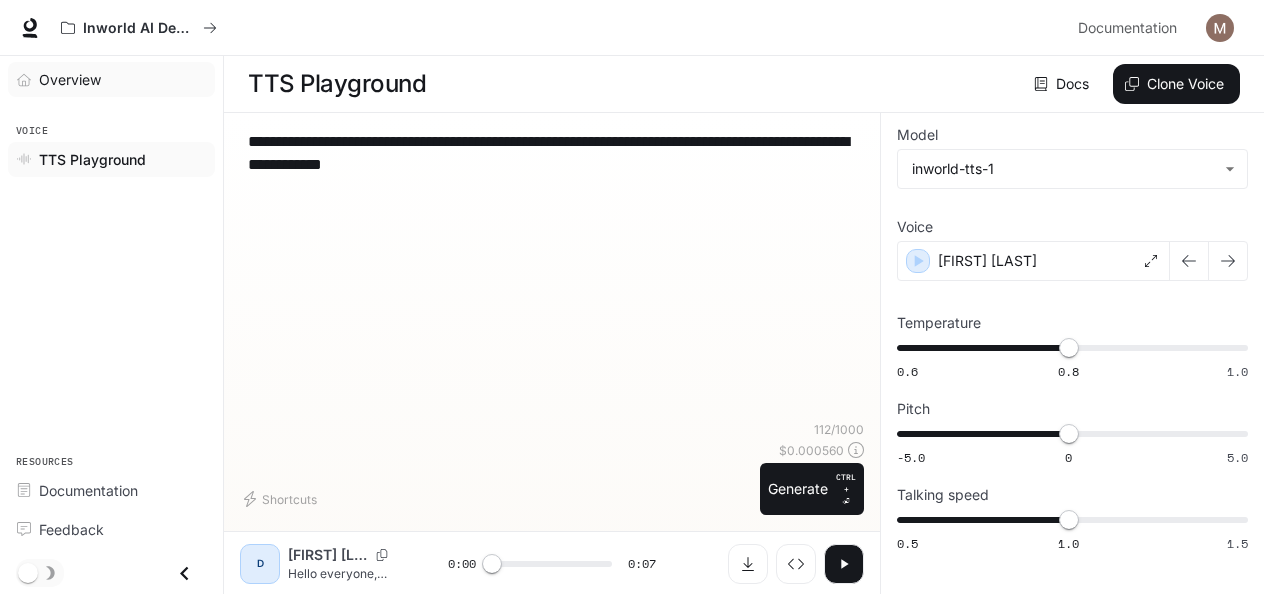 click on "Overview" at bounding box center [70, 79] 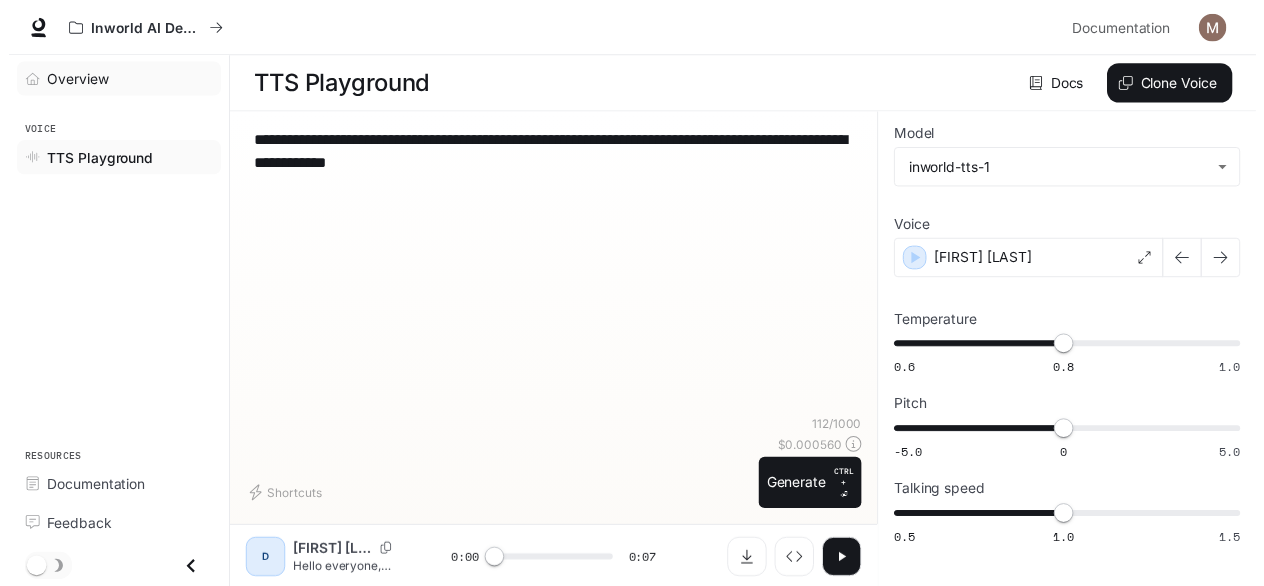 scroll, scrollTop: 0, scrollLeft: 0, axis: both 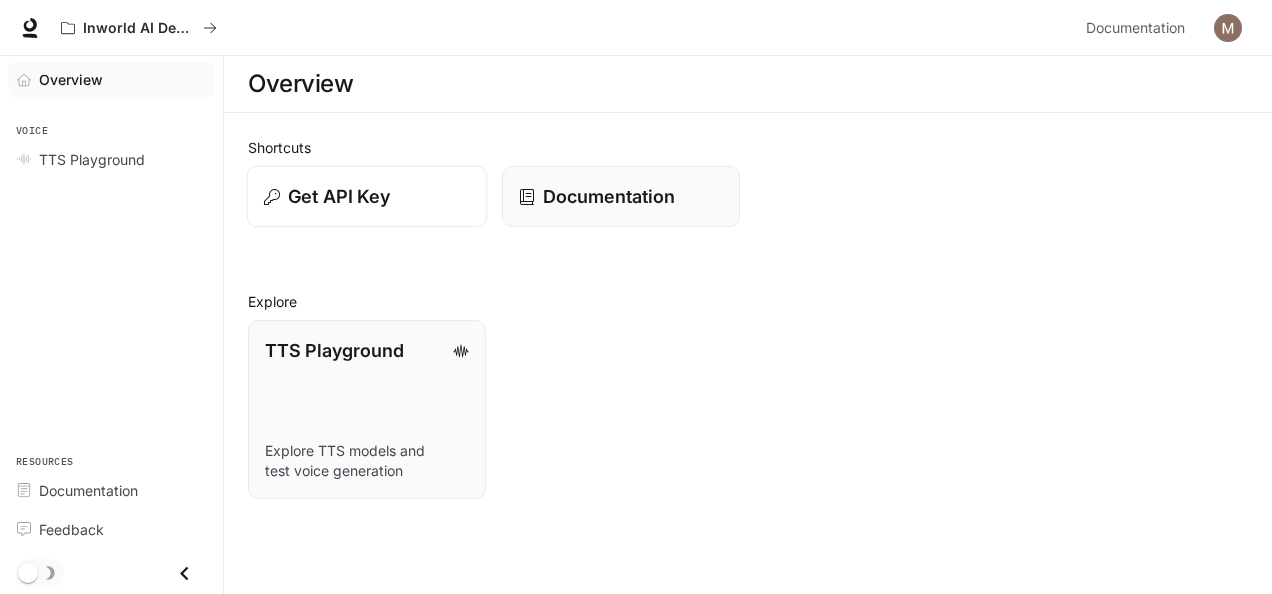 click on "Get API Key" at bounding box center [339, 196] 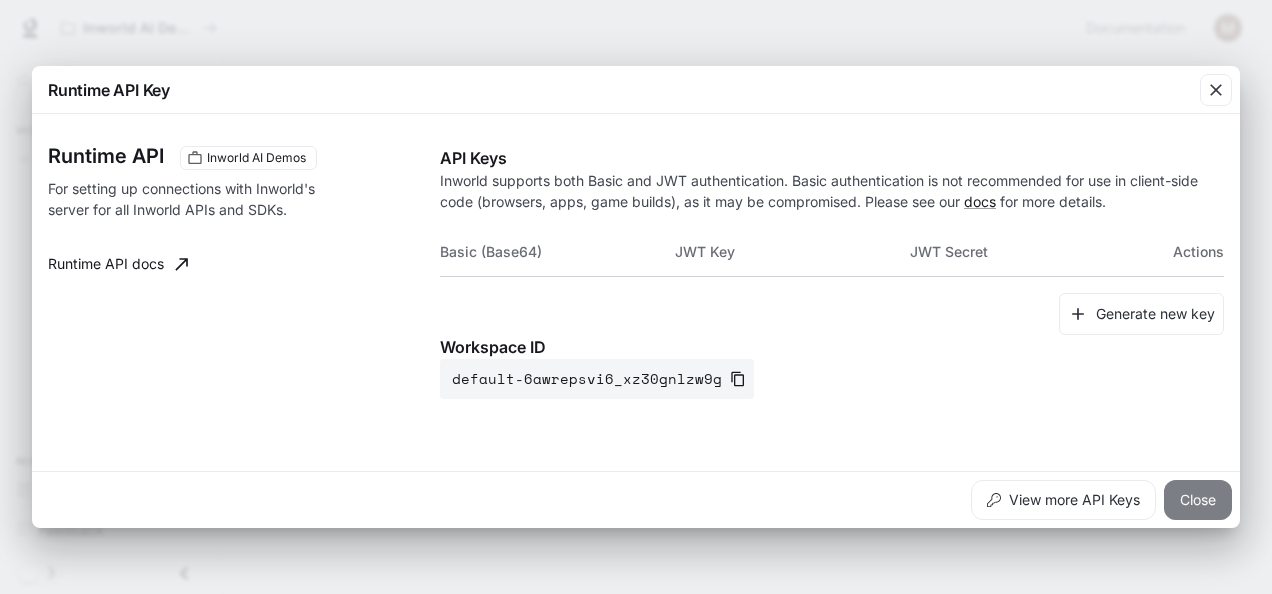 click on "Close" at bounding box center [1198, 500] 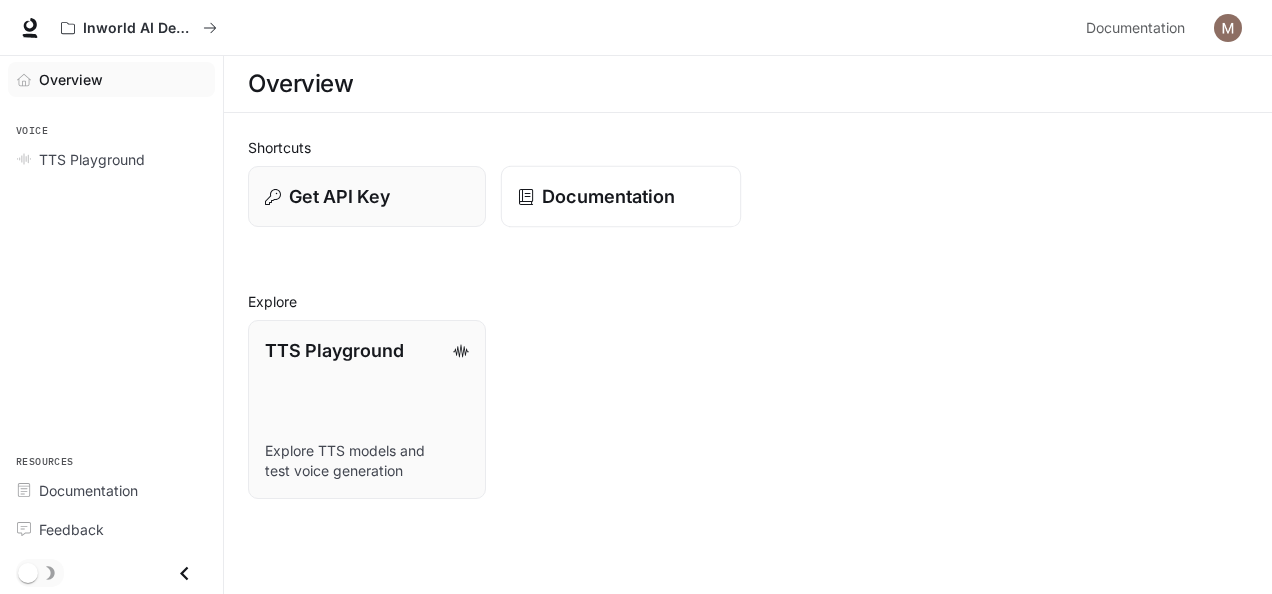 click on "Documentation" at bounding box center (608, 196) 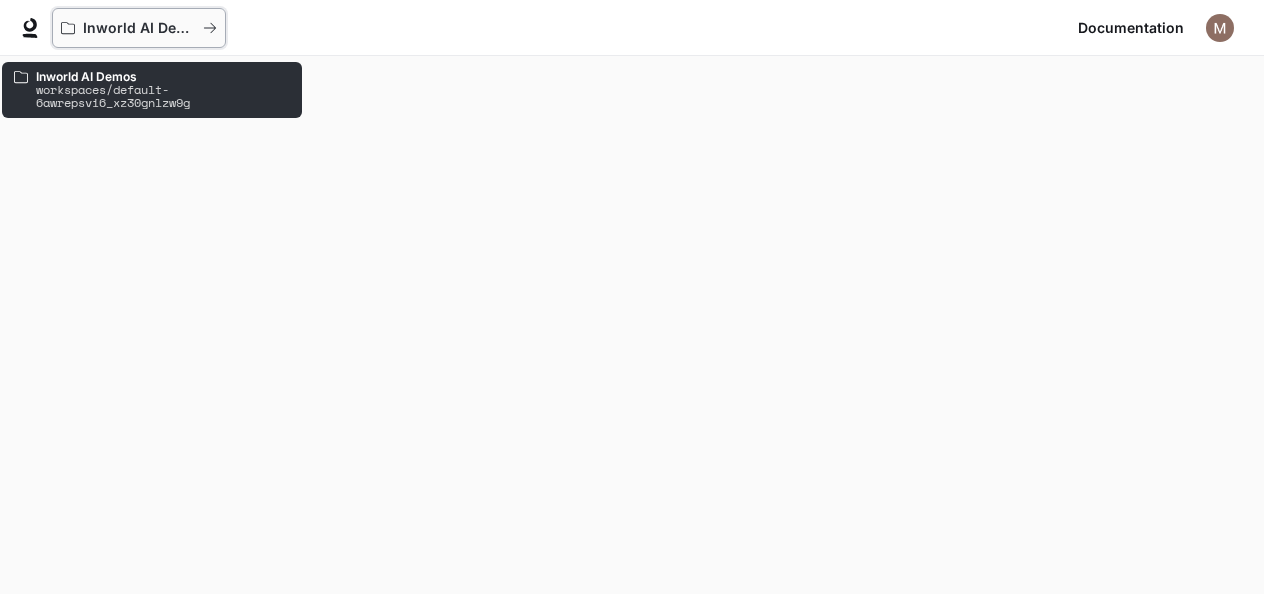 click on "Inworld AI Demos" at bounding box center (139, 28) 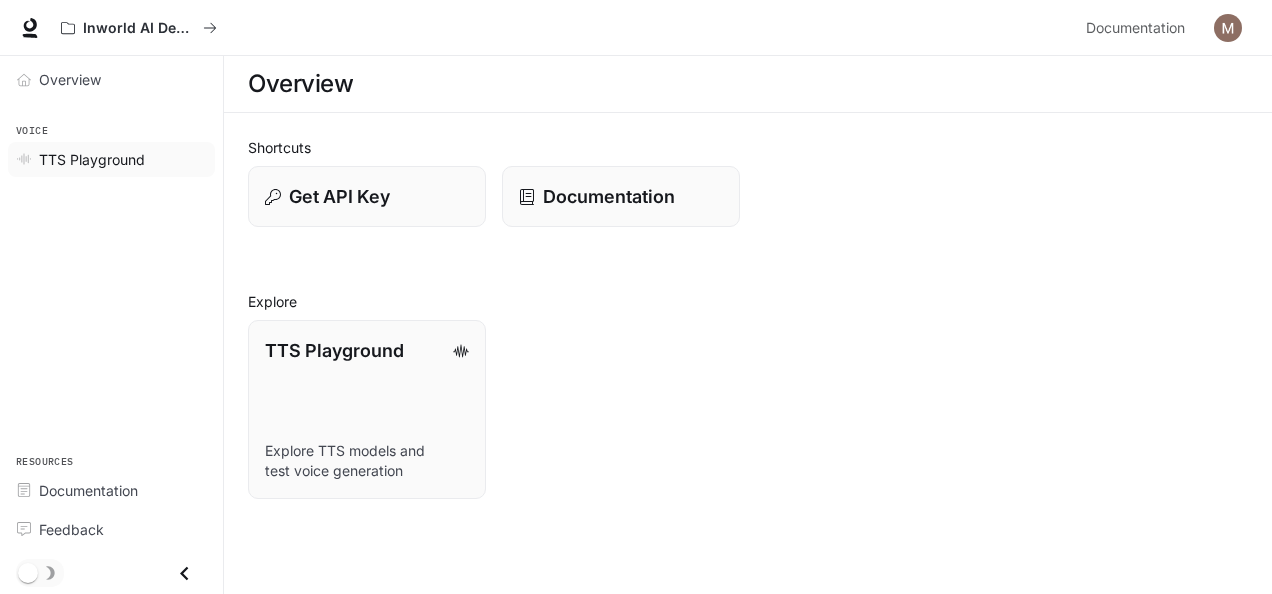 click on "TTS Playground" at bounding box center [111, 159] 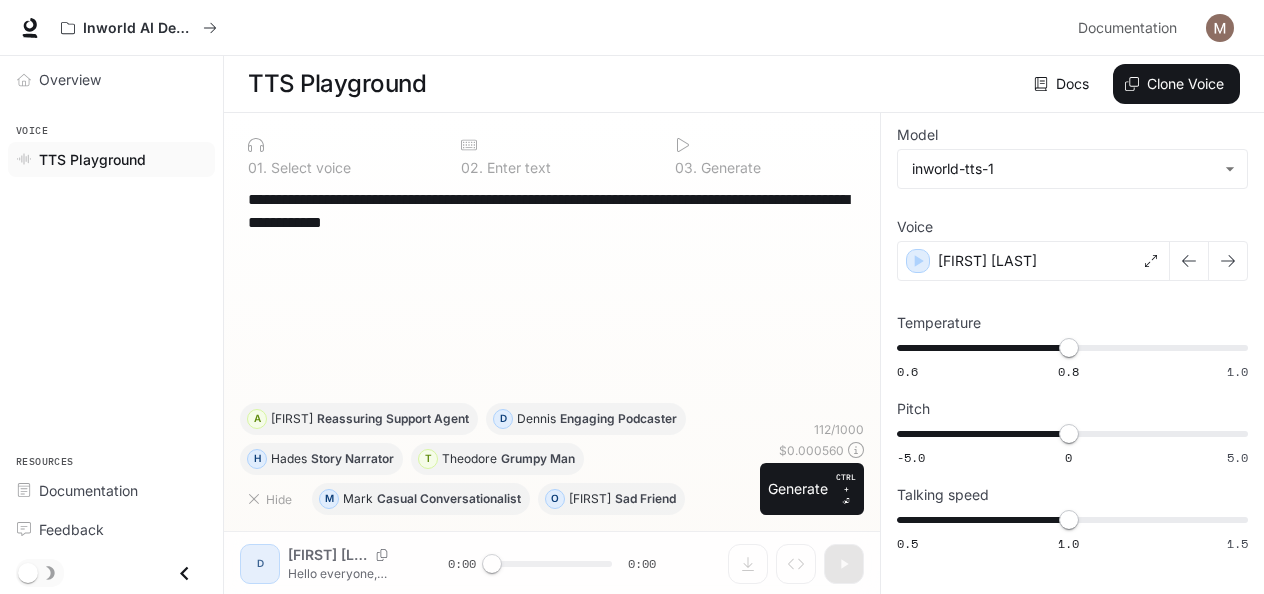 click on "**********" at bounding box center [552, 295] 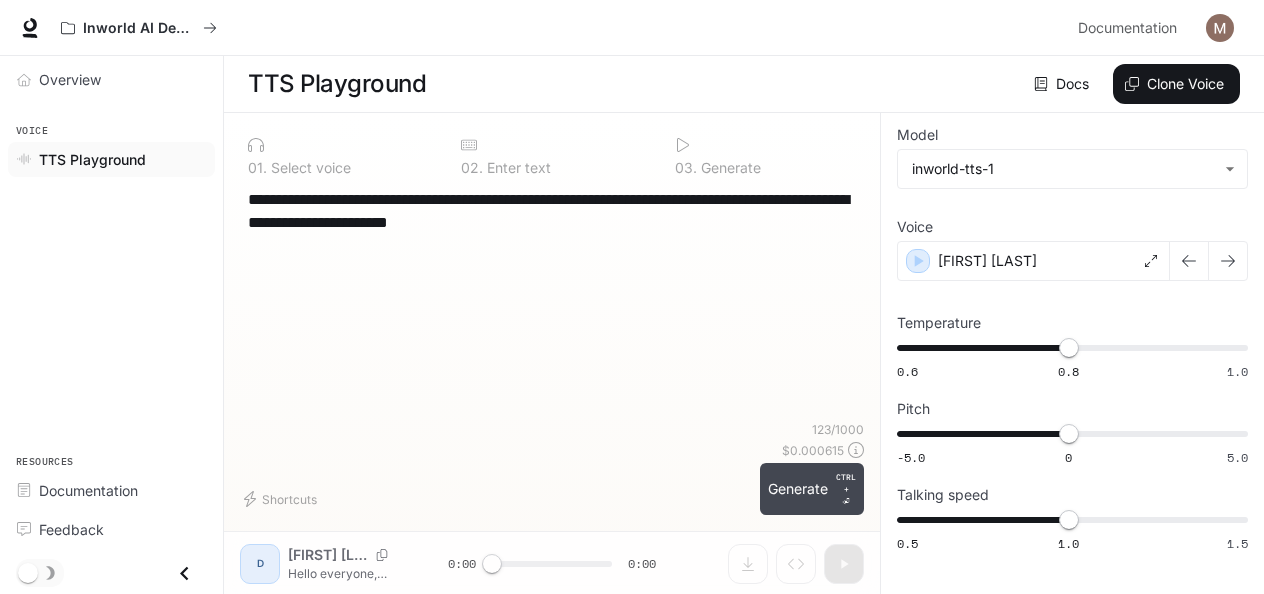 type on "**********" 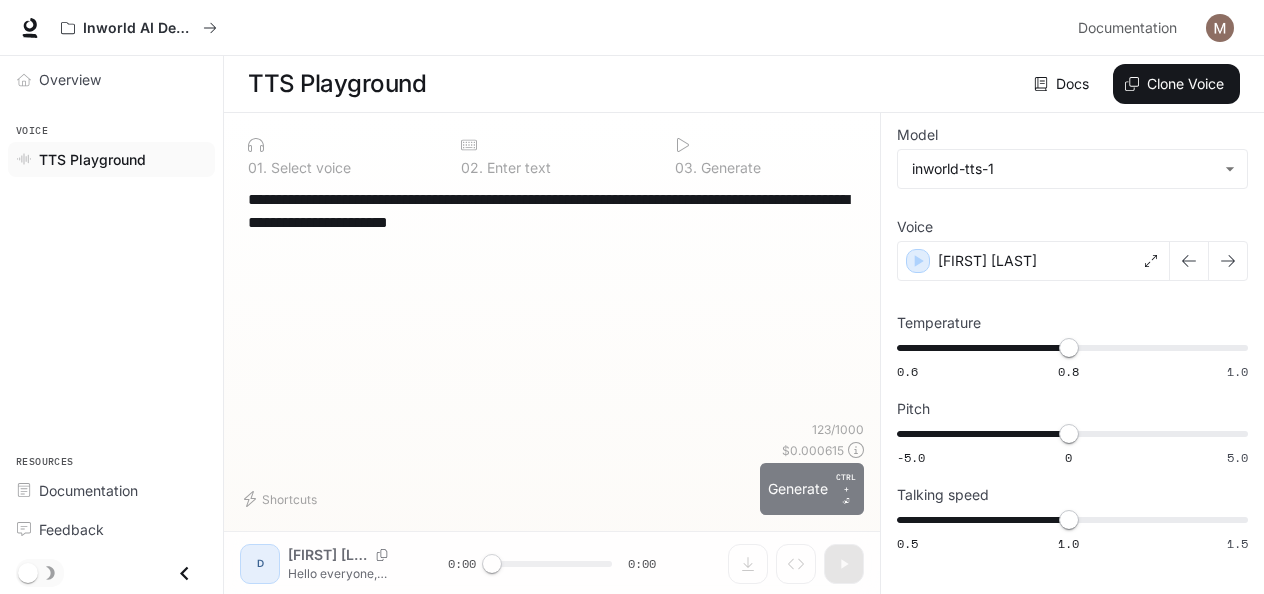click on "Generate CTRL +  ⏎" at bounding box center [812, 489] 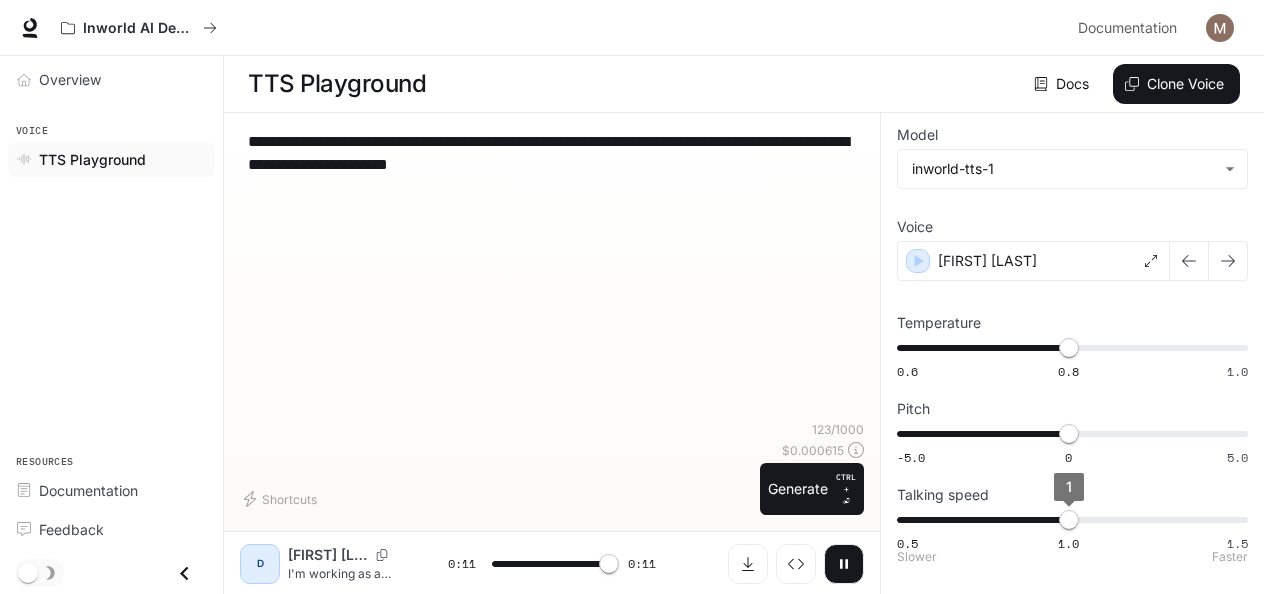 type on "*" 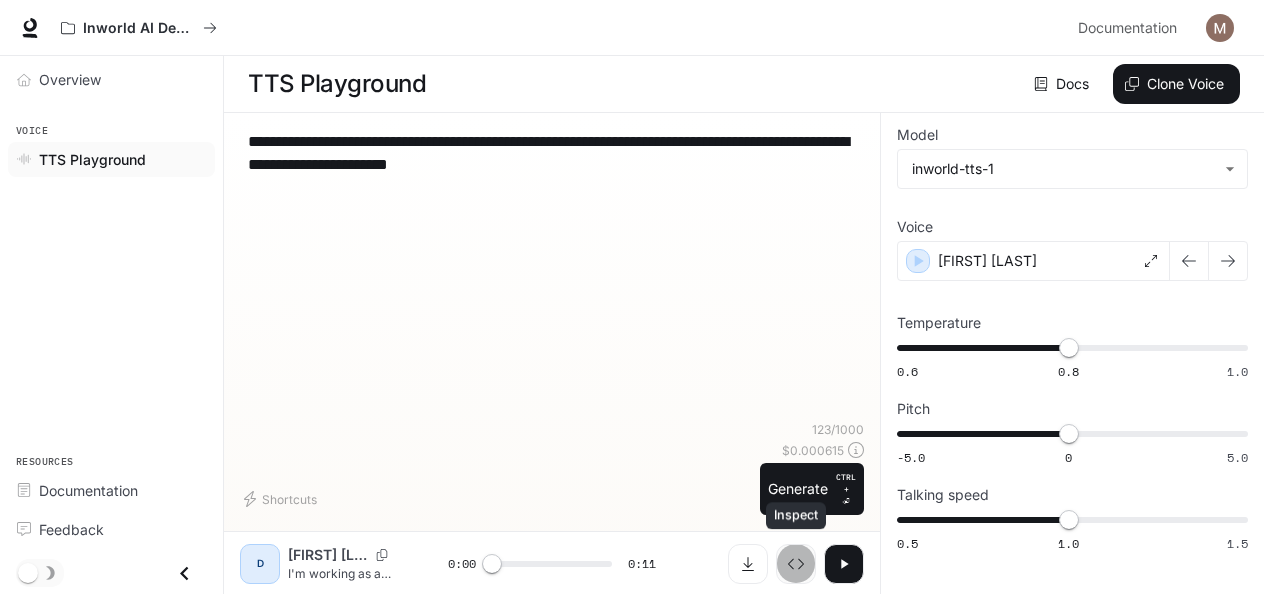 click 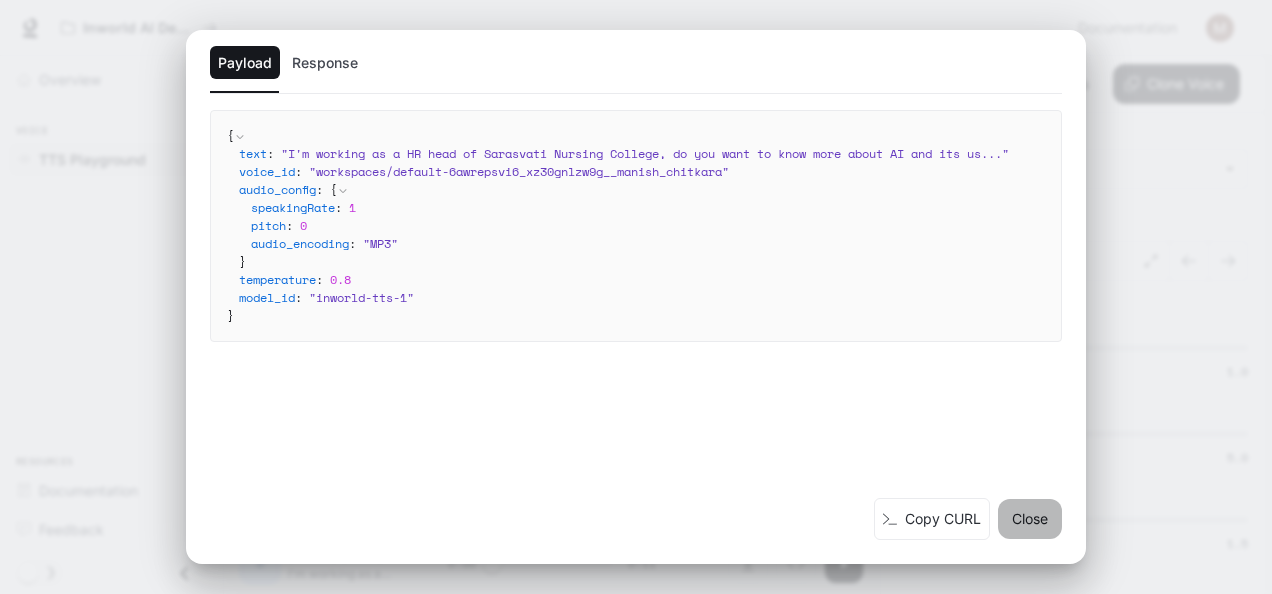click on "Close" at bounding box center [1030, 519] 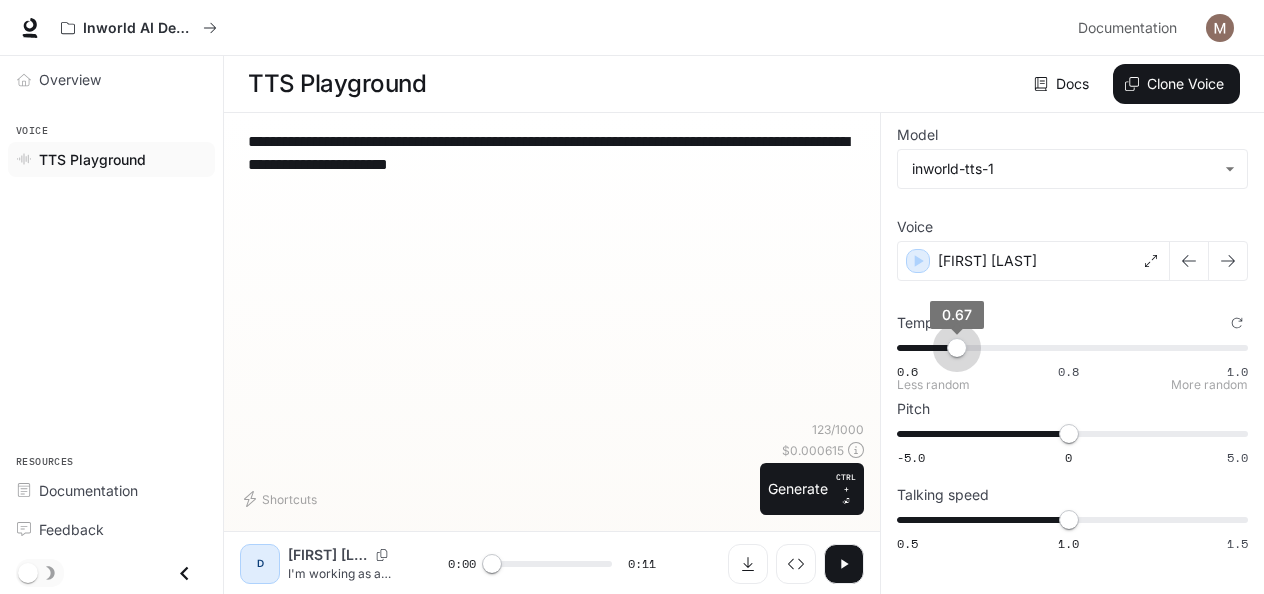 type on "****" 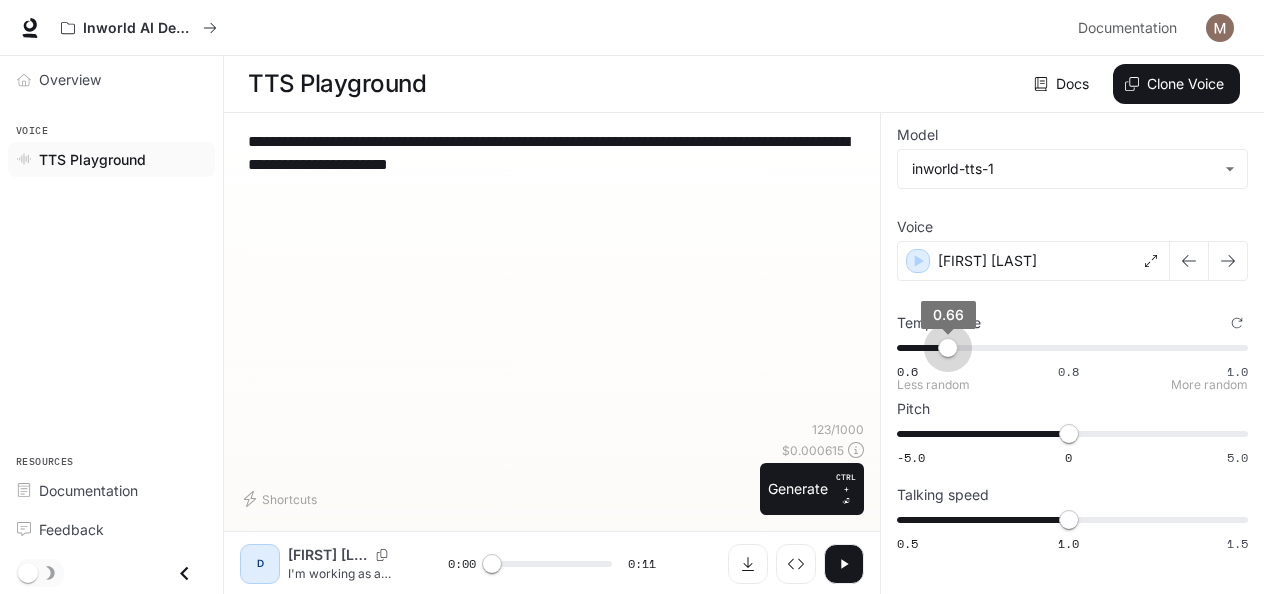 drag, startPoint x: 1067, startPoint y: 345, endPoint x: 946, endPoint y: 367, distance: 122.98374 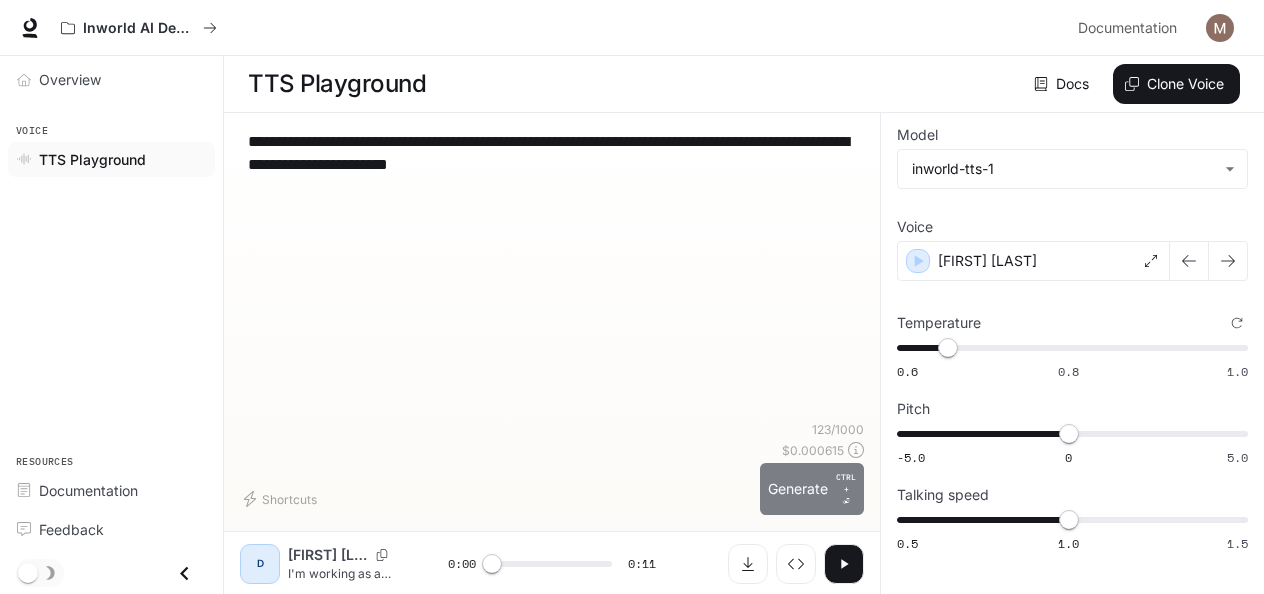 click on "Generate CTRL +  ⏎" at bounding box center (812, 489) 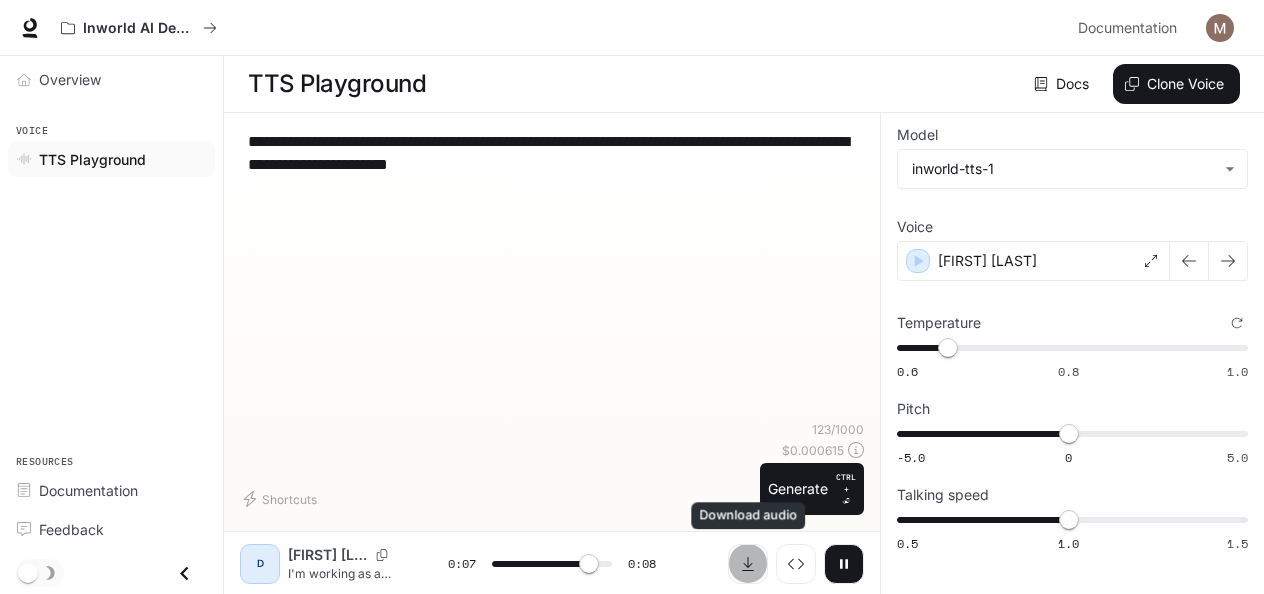 click 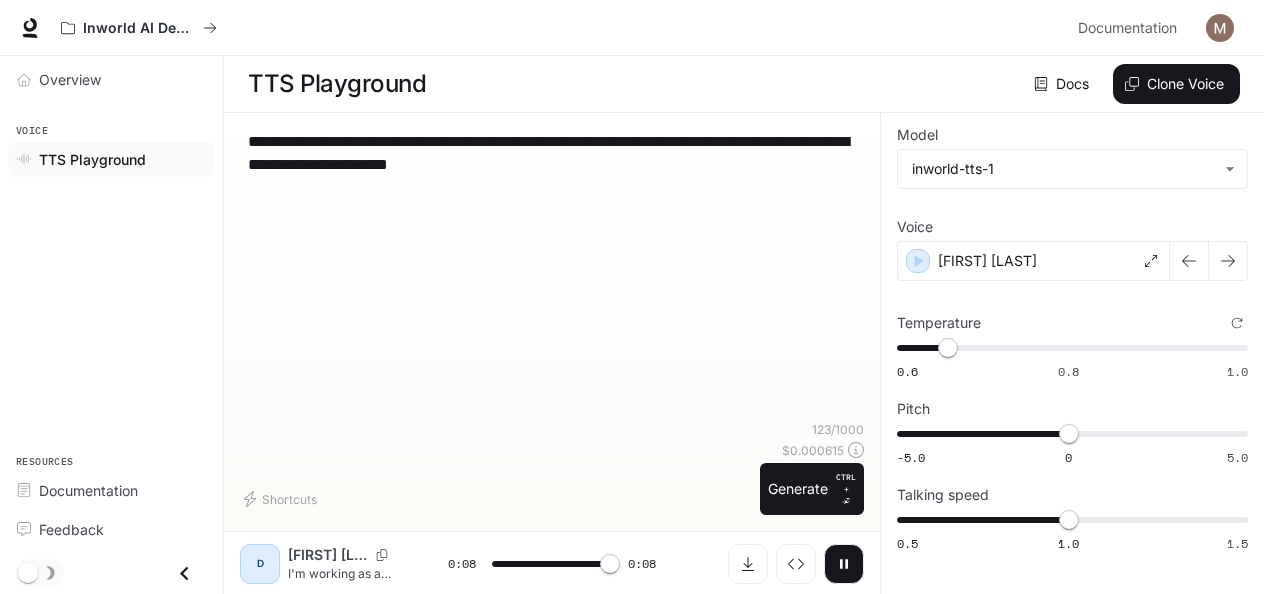 type on "*" 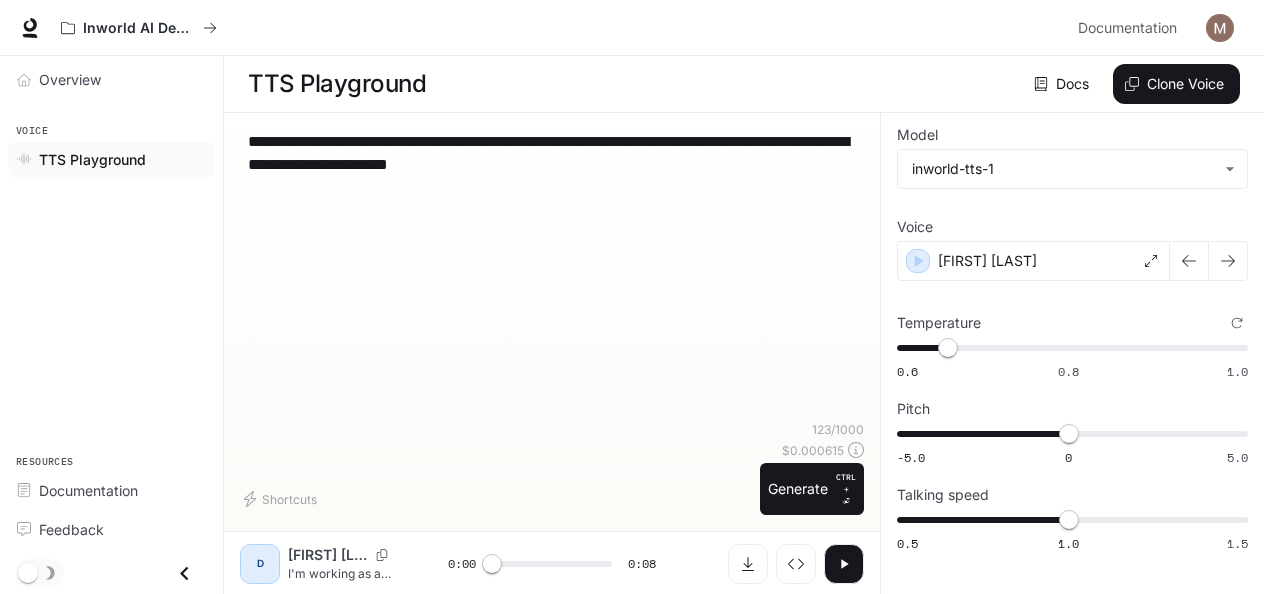 click on "**********" at bounding box center (552, 275) 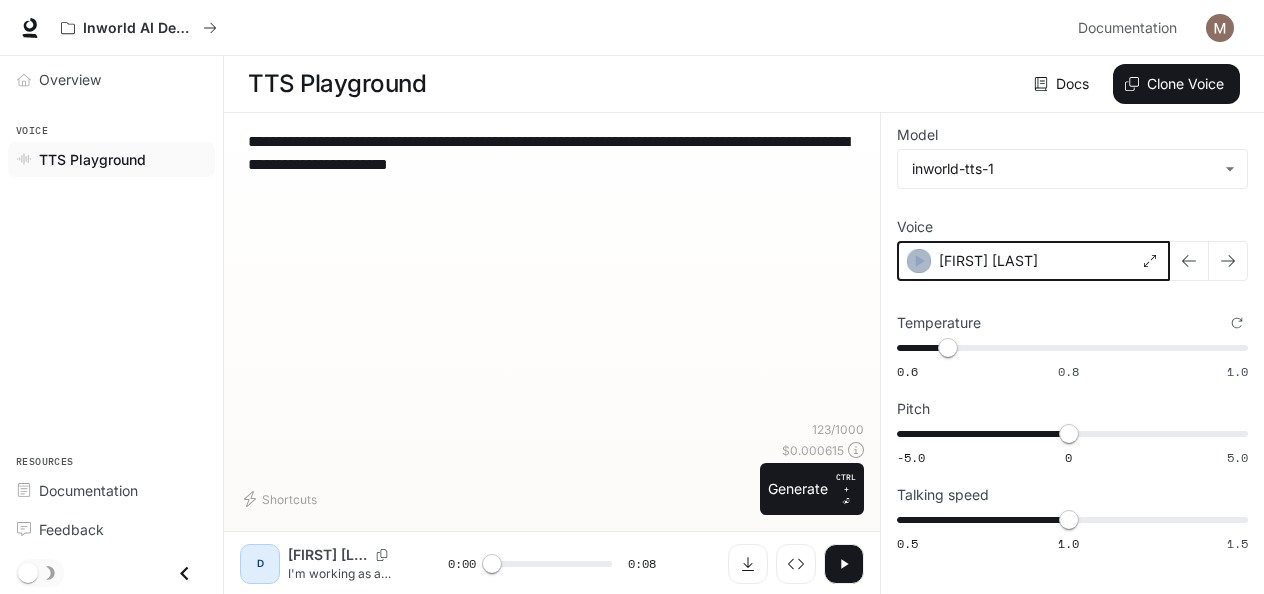 click 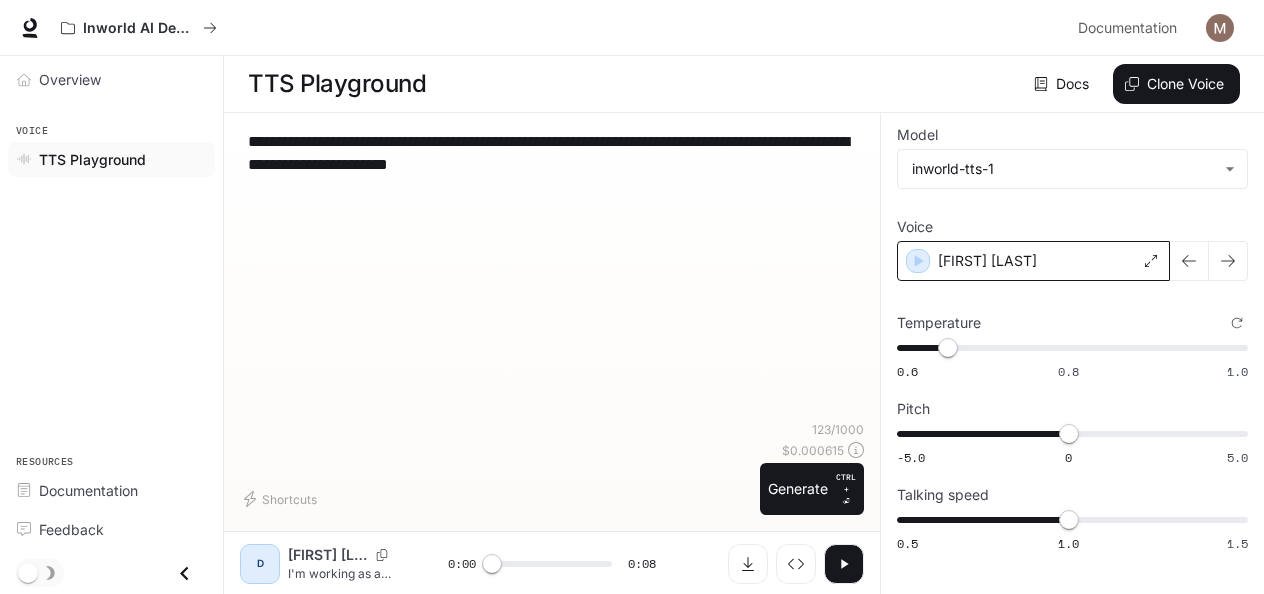 click 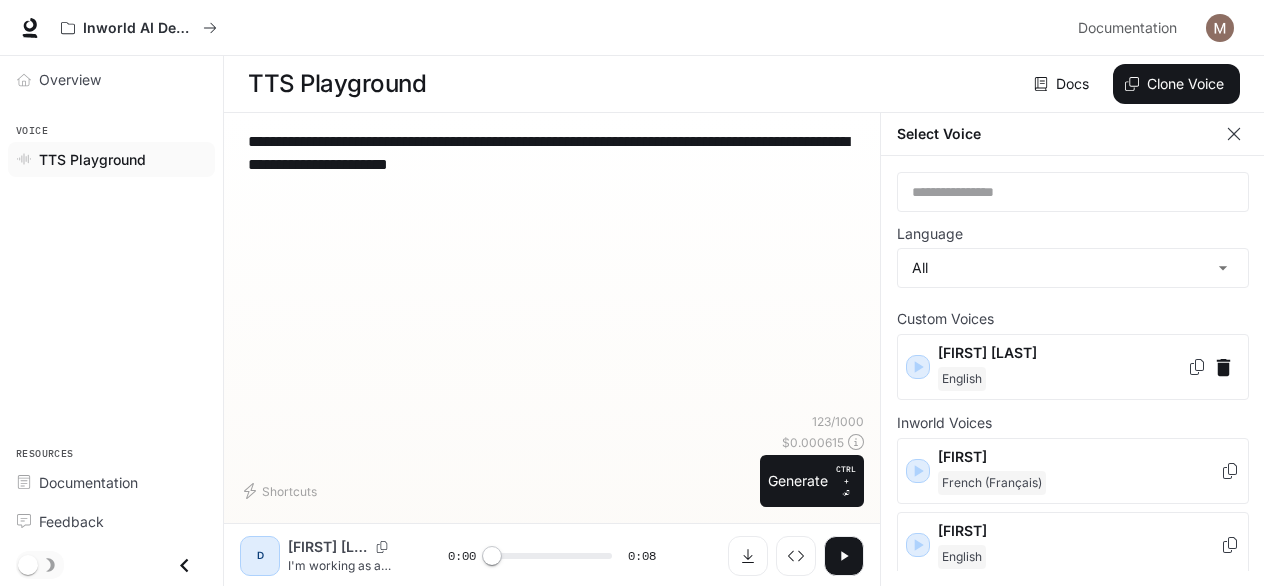 scroll, scrollTop: 8, scrollLeft: 0, axis: vertical 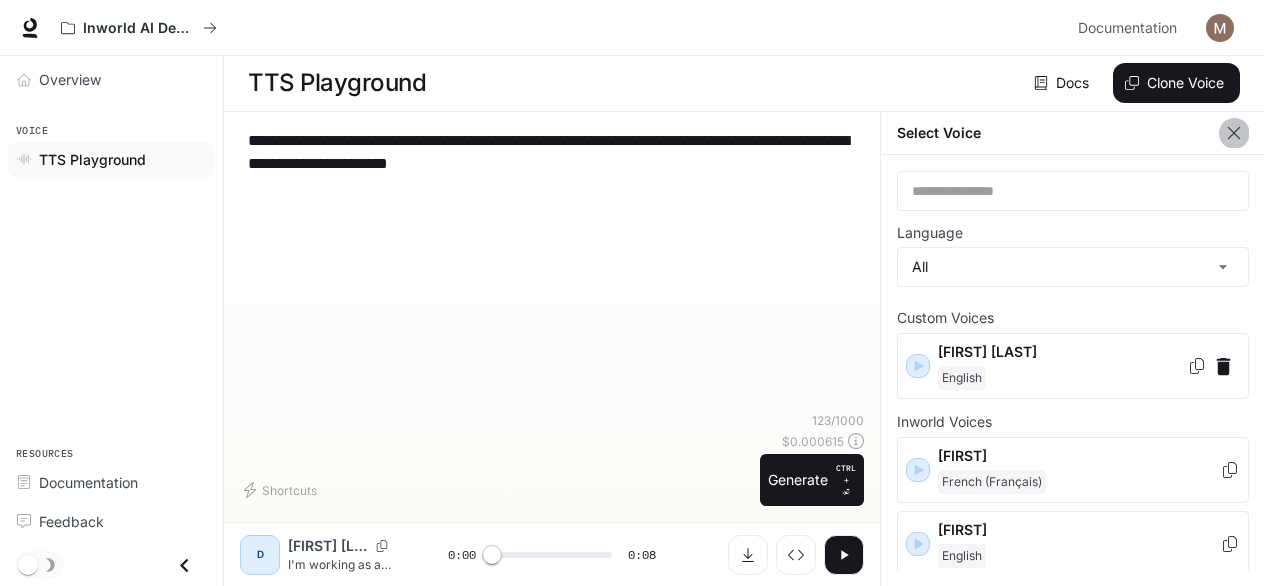 click 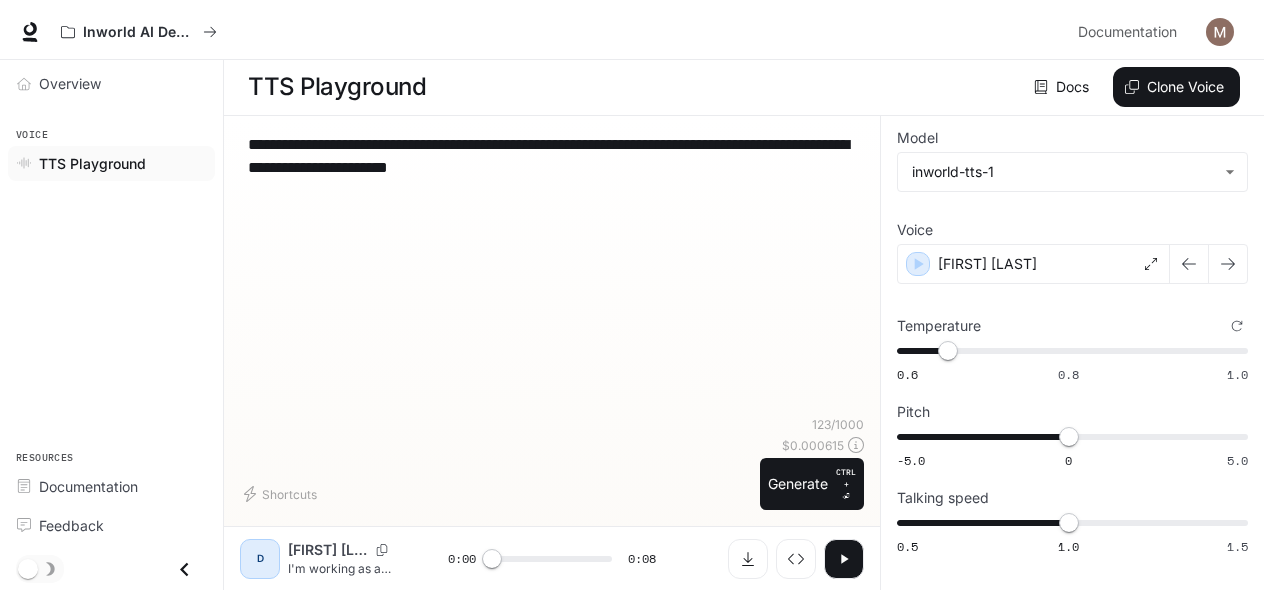 scroll, scrollTop: 0, scrollLeft: 0, axis: both 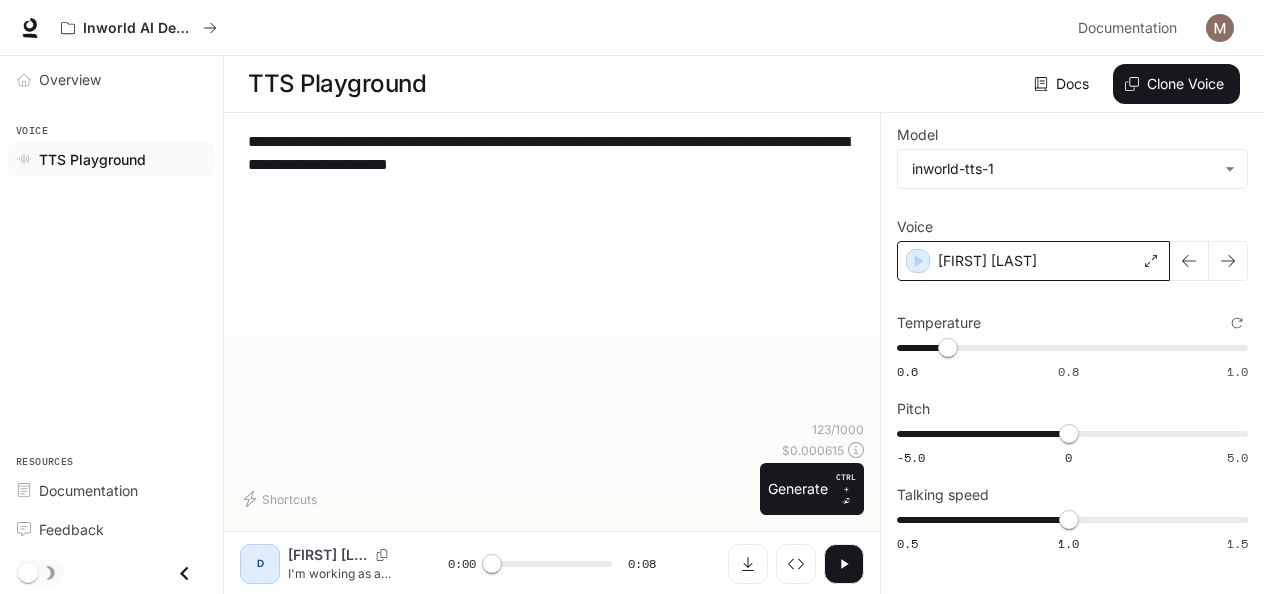 click on "[FIRST] [LAST]" at bounding box center (1033, 261) 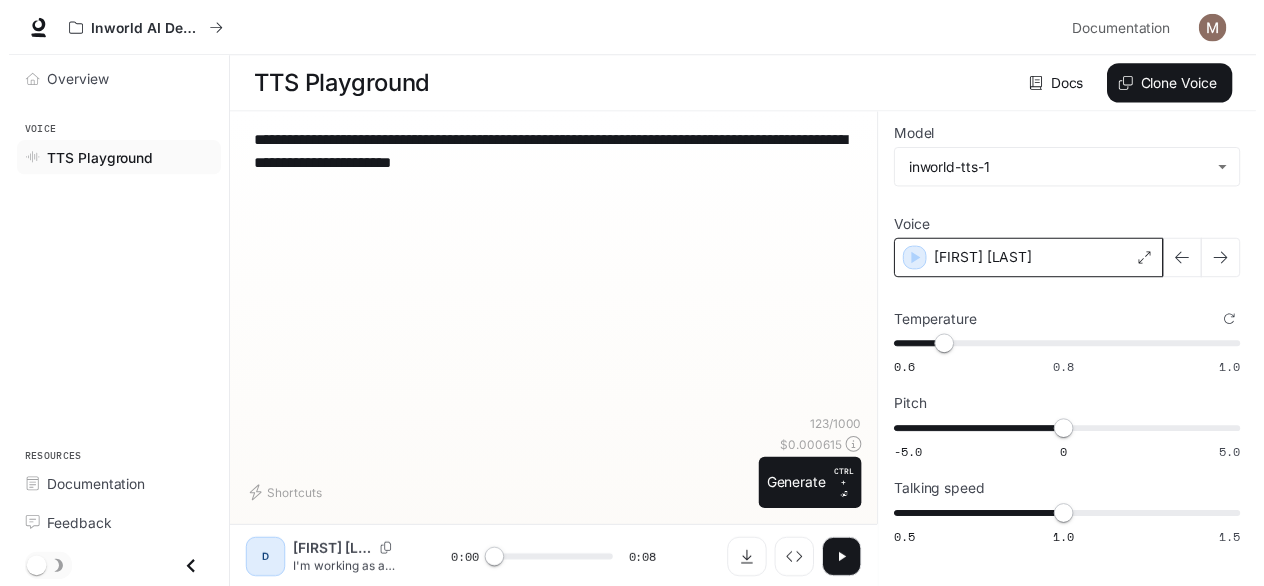 scroll, scrollTop: 8, scrollLeft: 0, axis: vertical 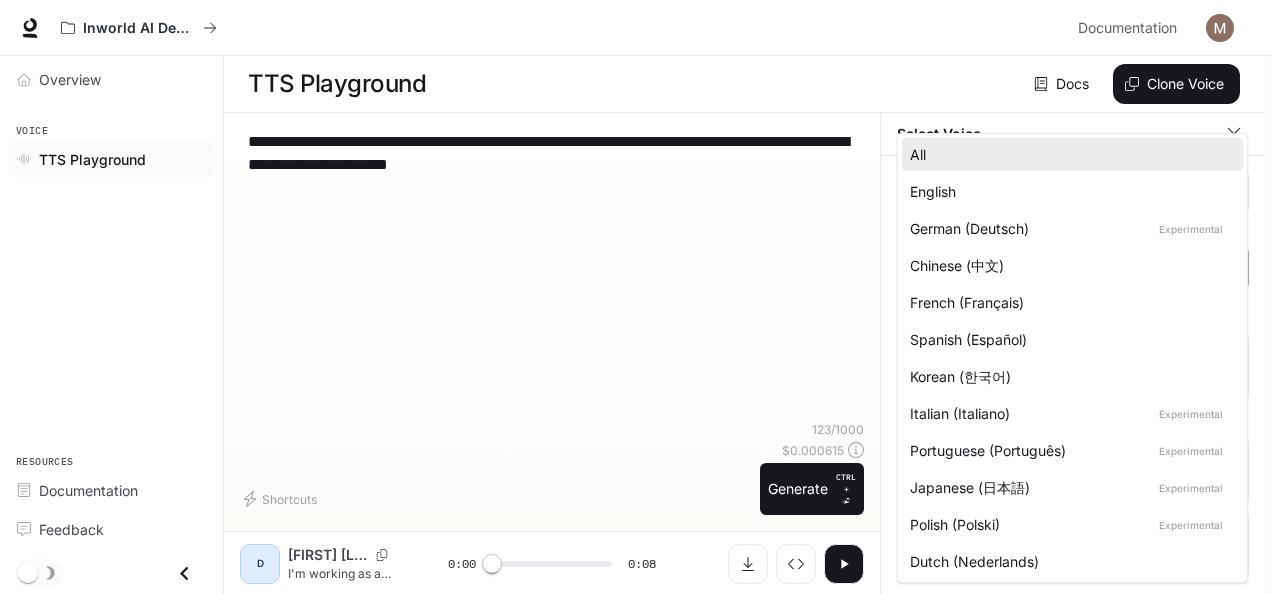 click on "**********" at bounding box center [636, 297] 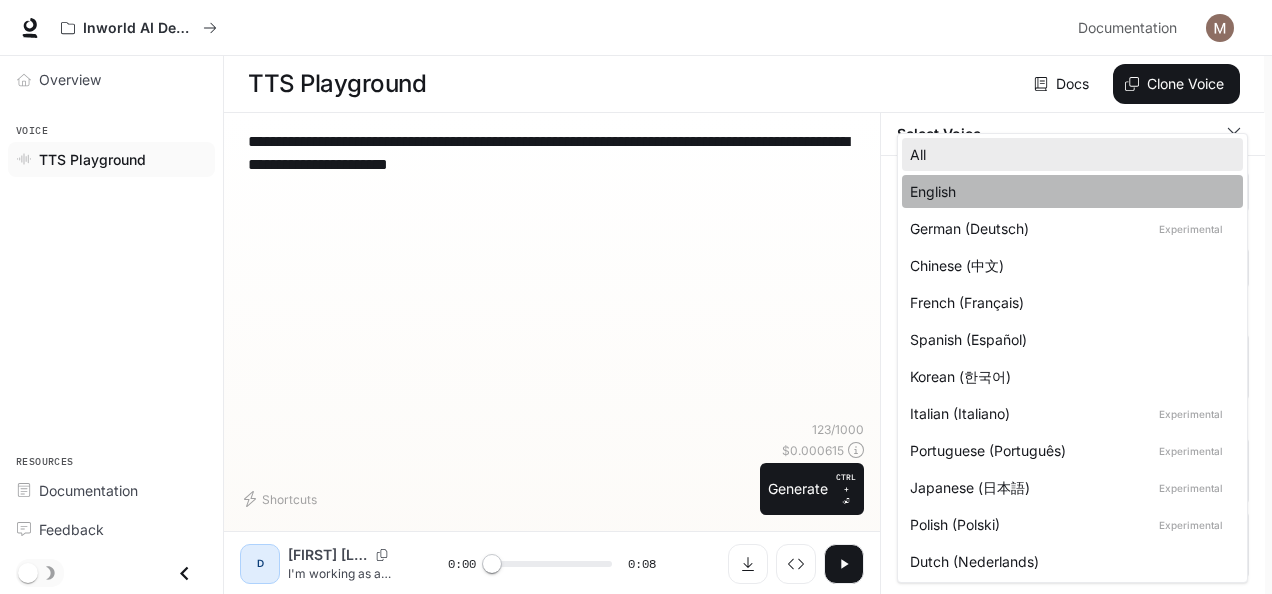 click on "English" at bounding box center (1068, 191) 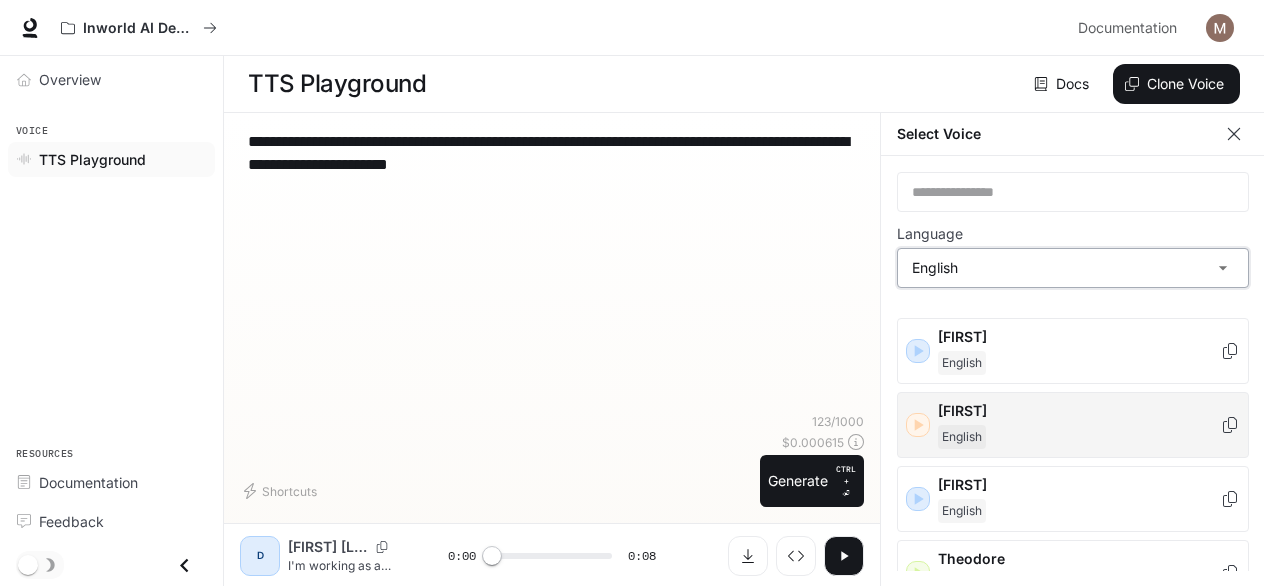 scroll, scrollTop: 1316, scrollLeft: 0, axis: vertical 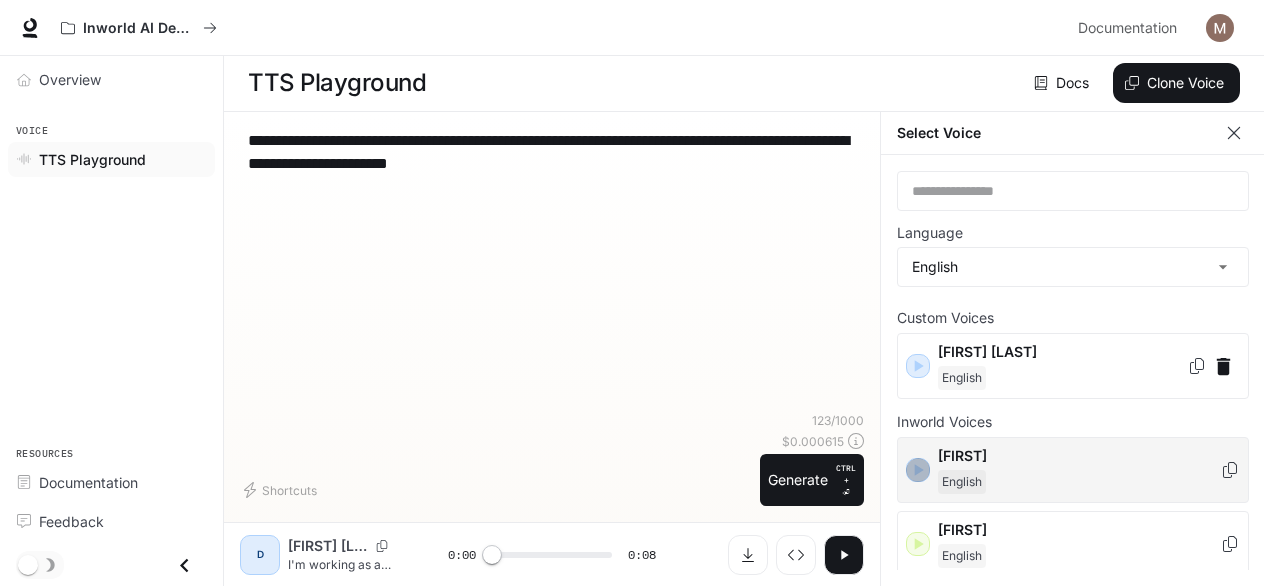 click 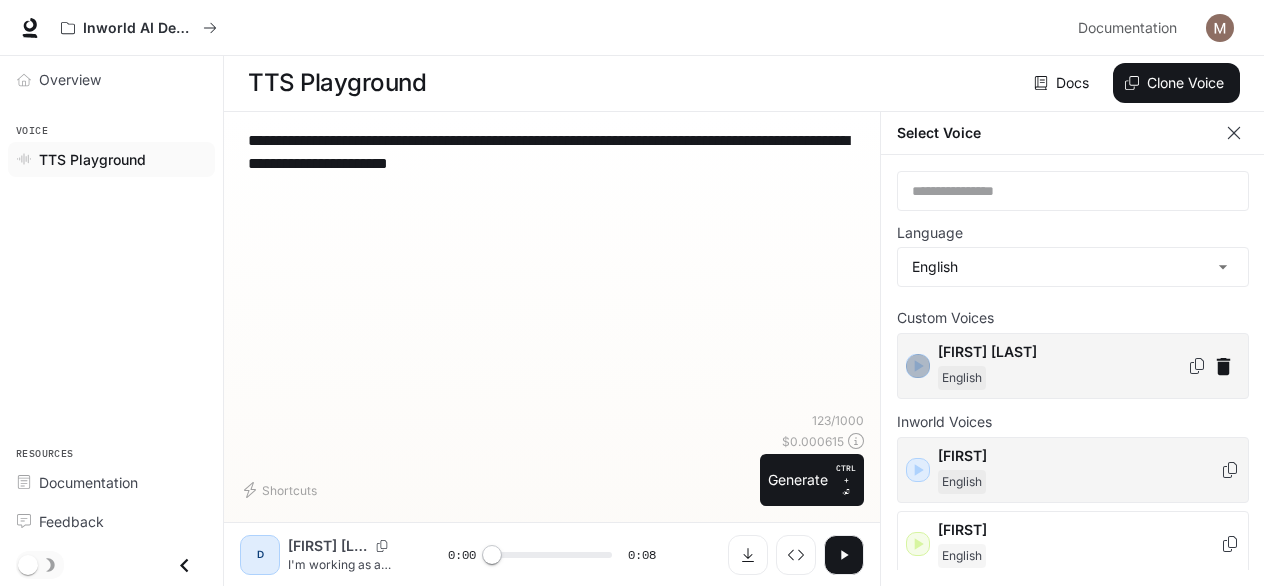 click 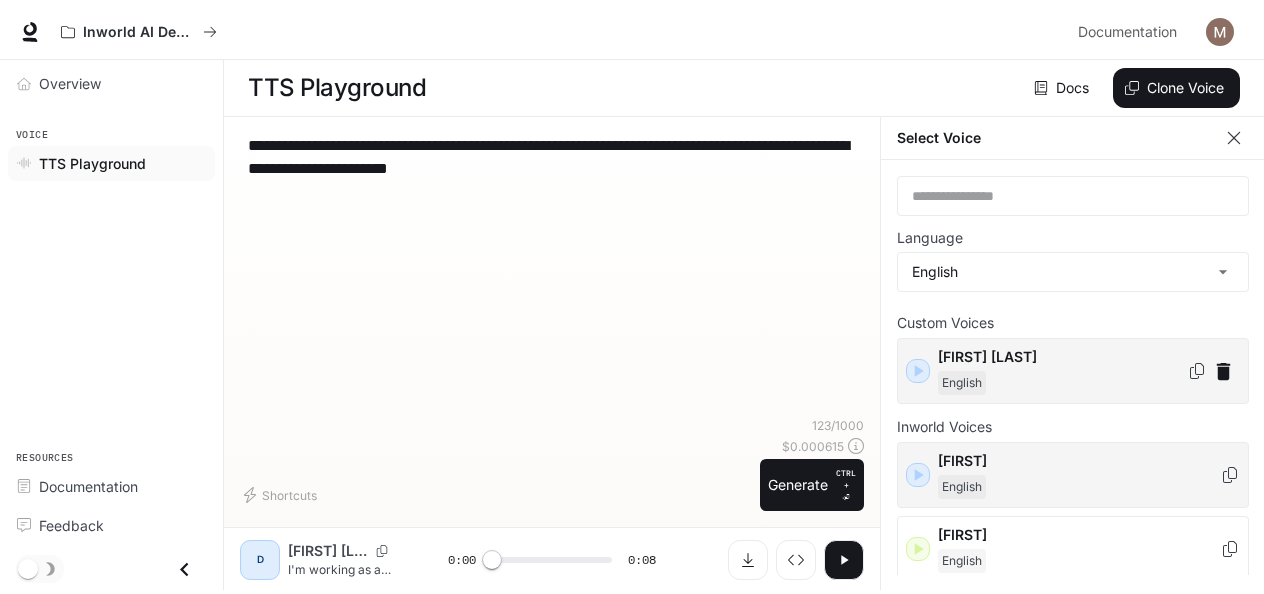 scroll, scrollTop: 0, scrollLeft: 0, axis: both 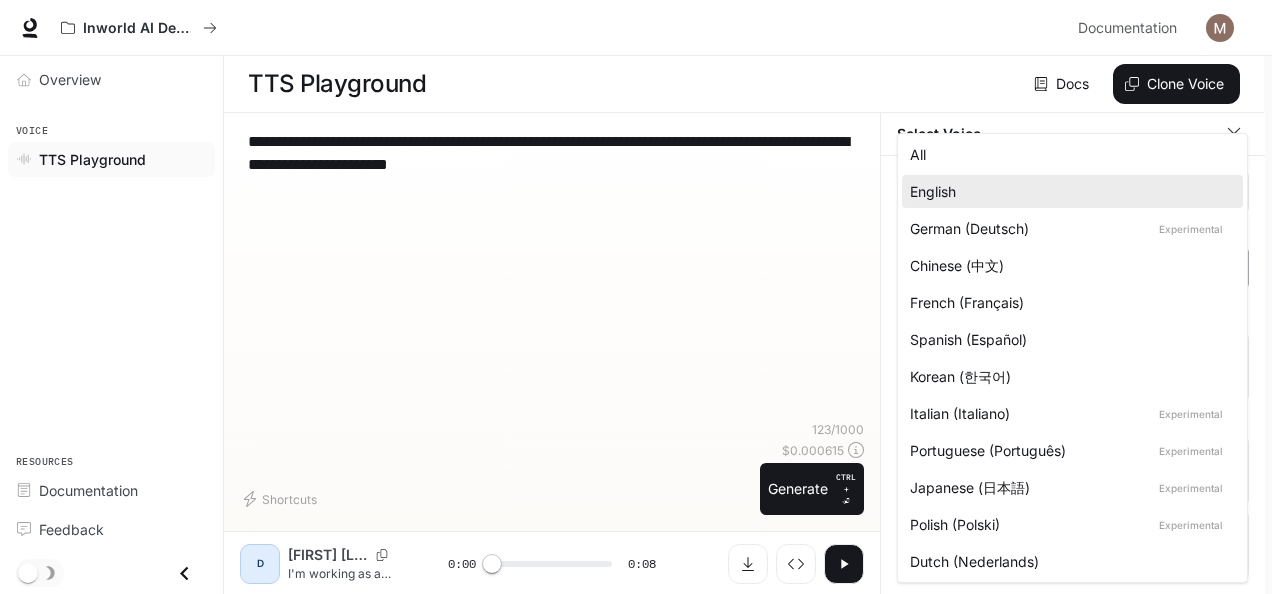 click on "**********" at bounding box center (636, 297) 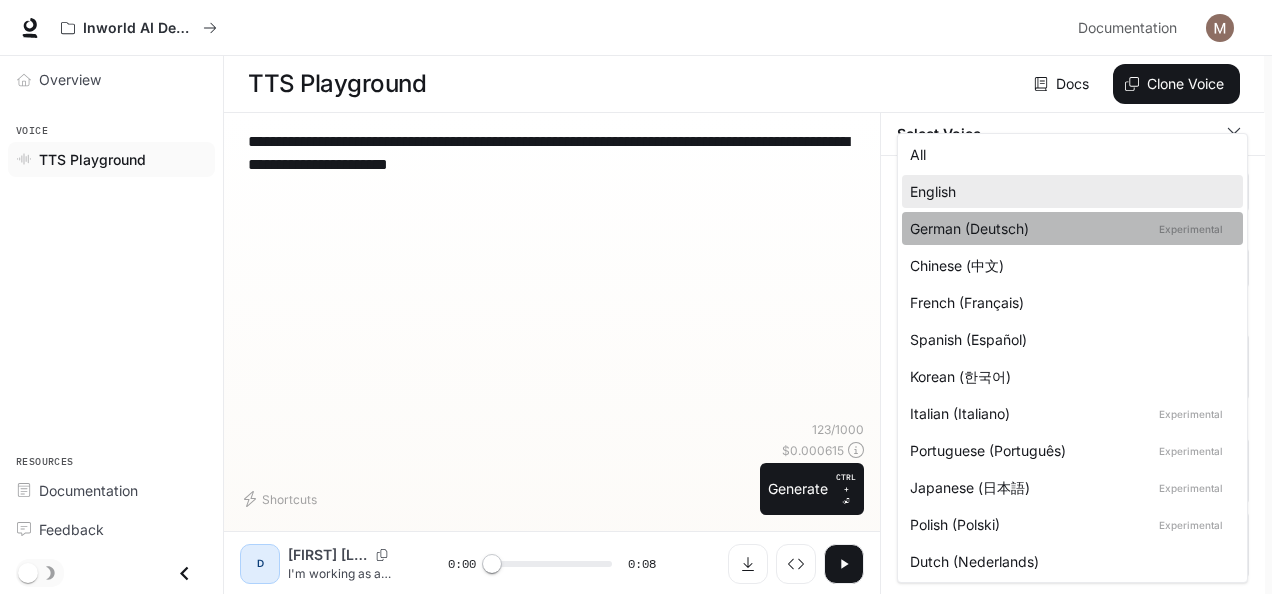 click on "German (Deutsch) Experimental" at bounding box center (1072, 228) 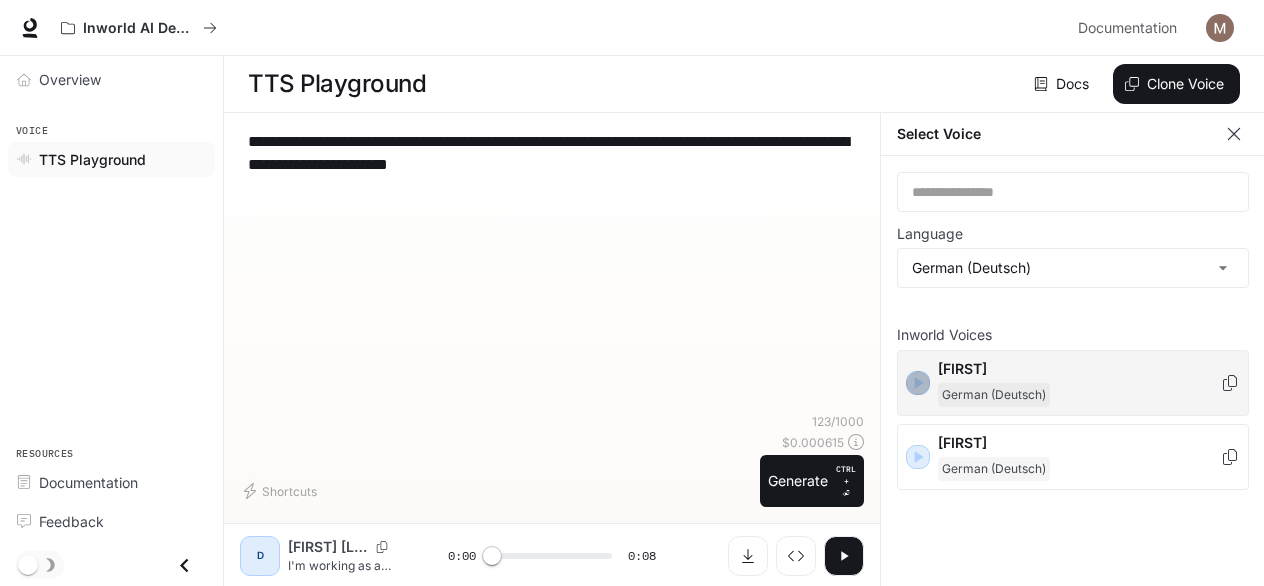 click 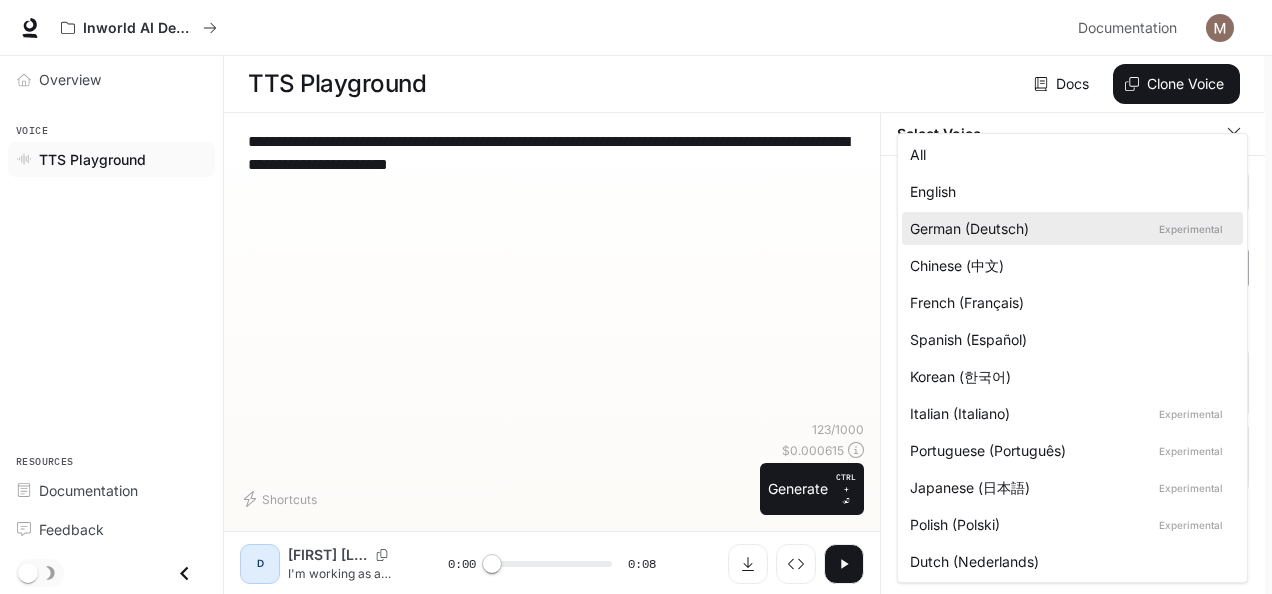 click on "**********" at bounding box center (636, 297) 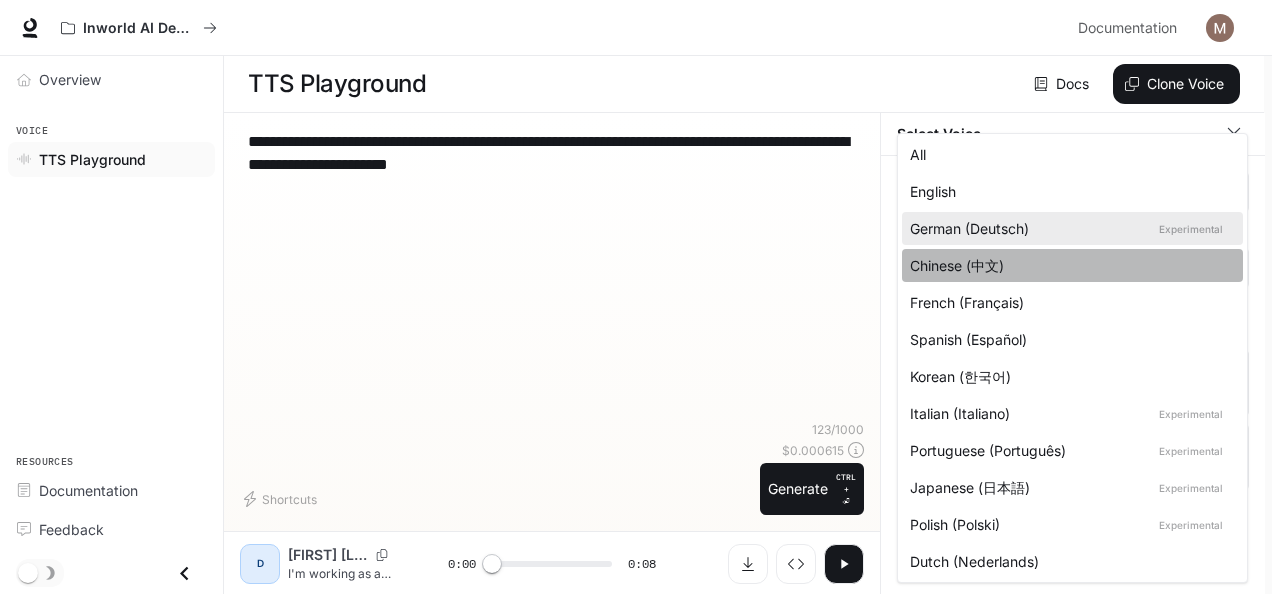 click on "Chinese (中文)" at bounding box center [1068, 265] 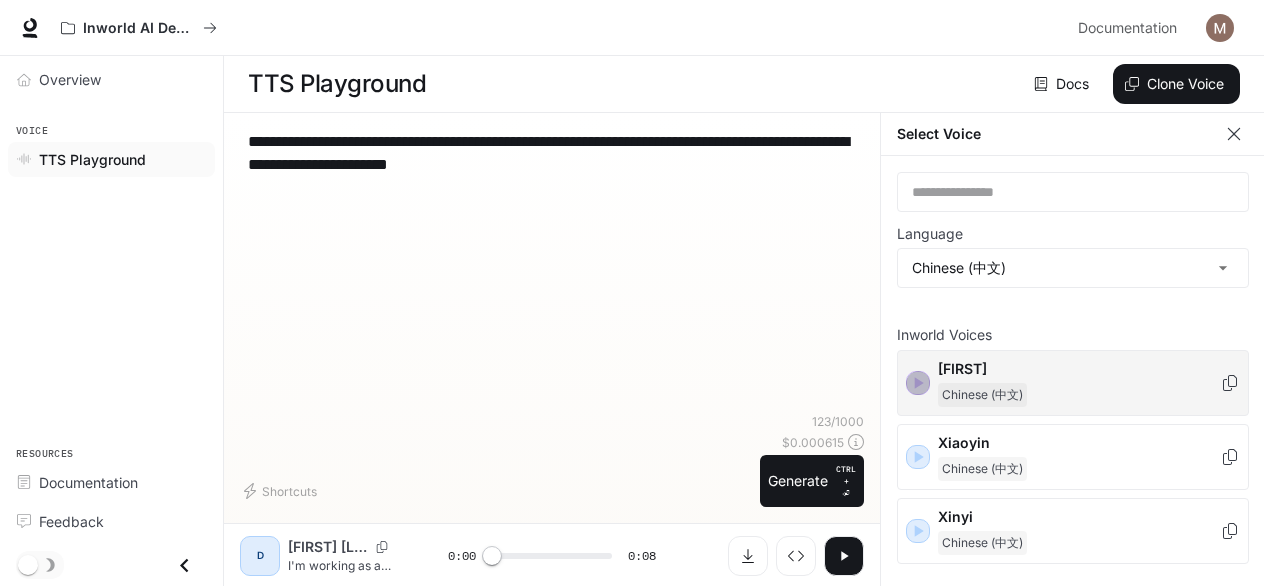 click 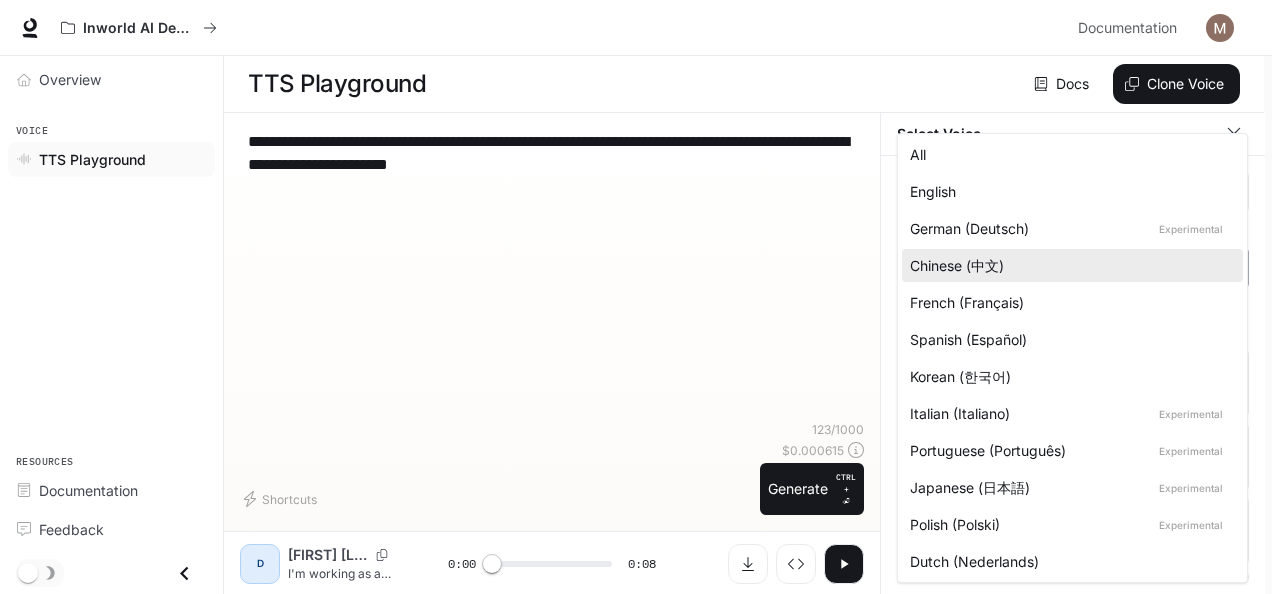 click on "**********" at bounding box center [636, 297] 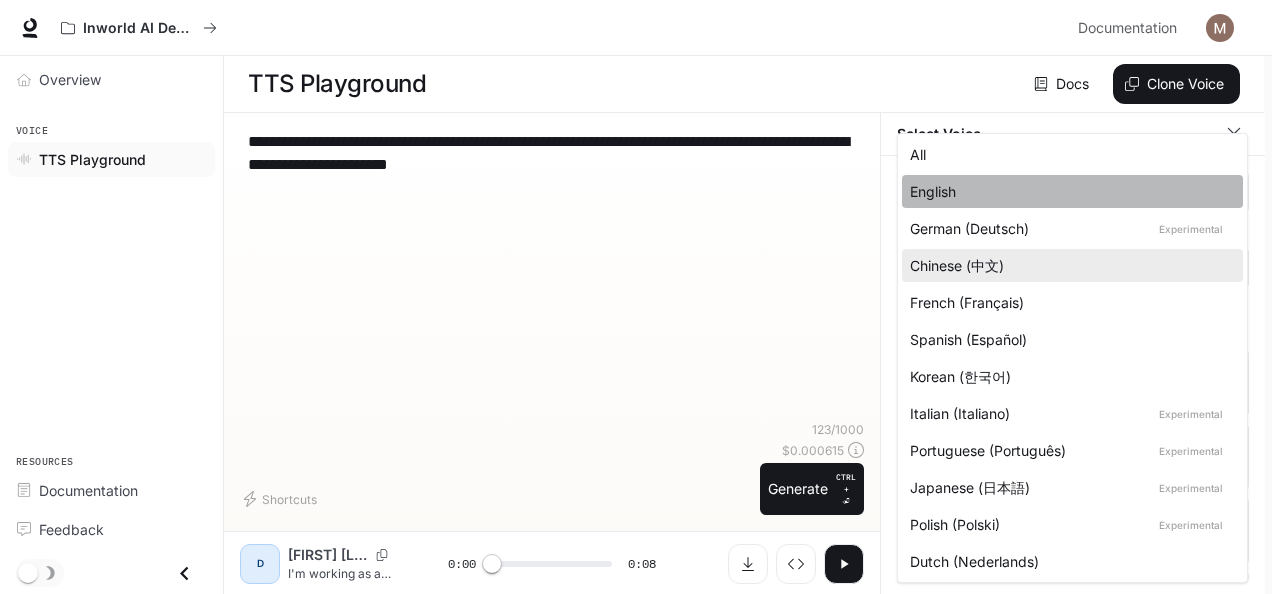 click on "English" at bounding box center (1068, 191) 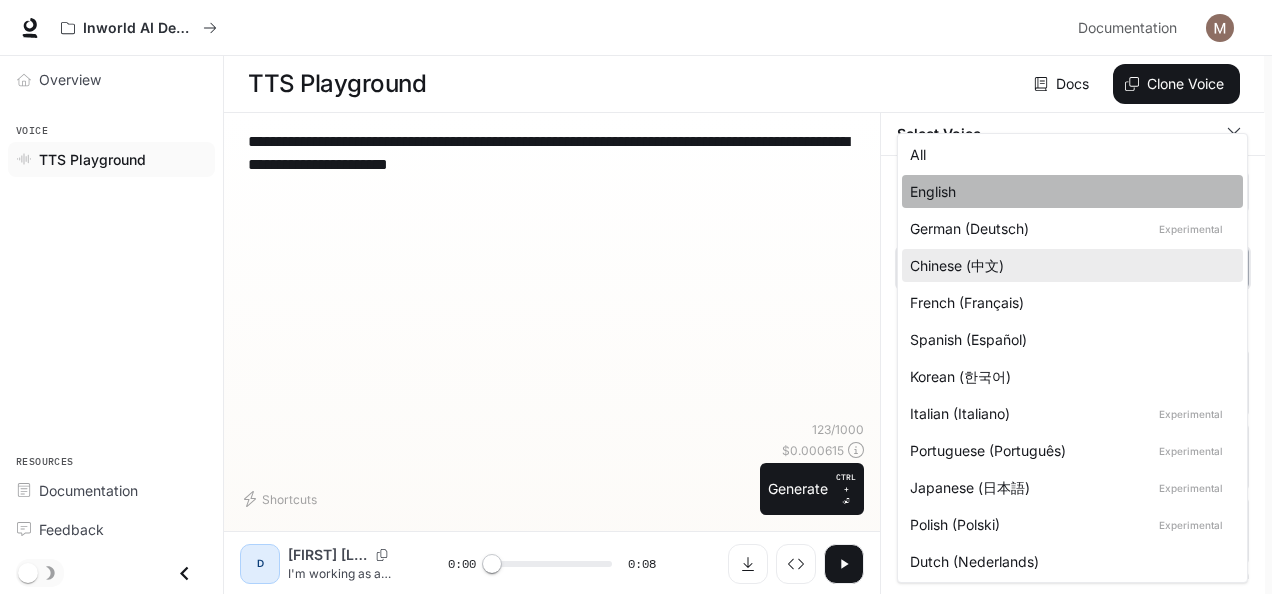 type on "*****" 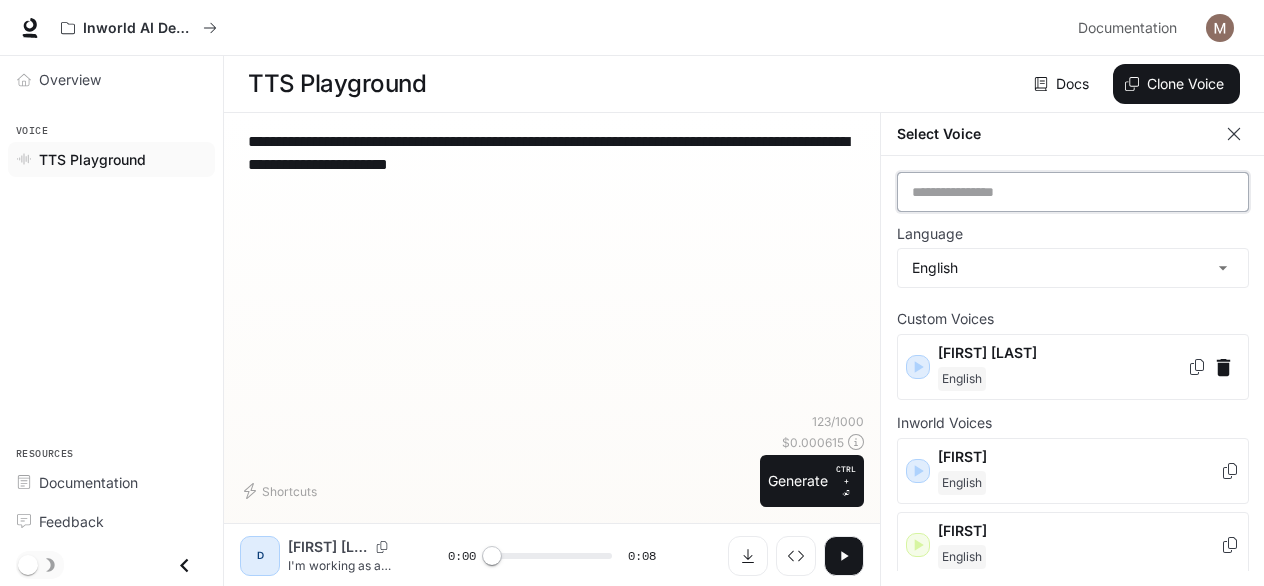 click at bounding box center (1073, 192) 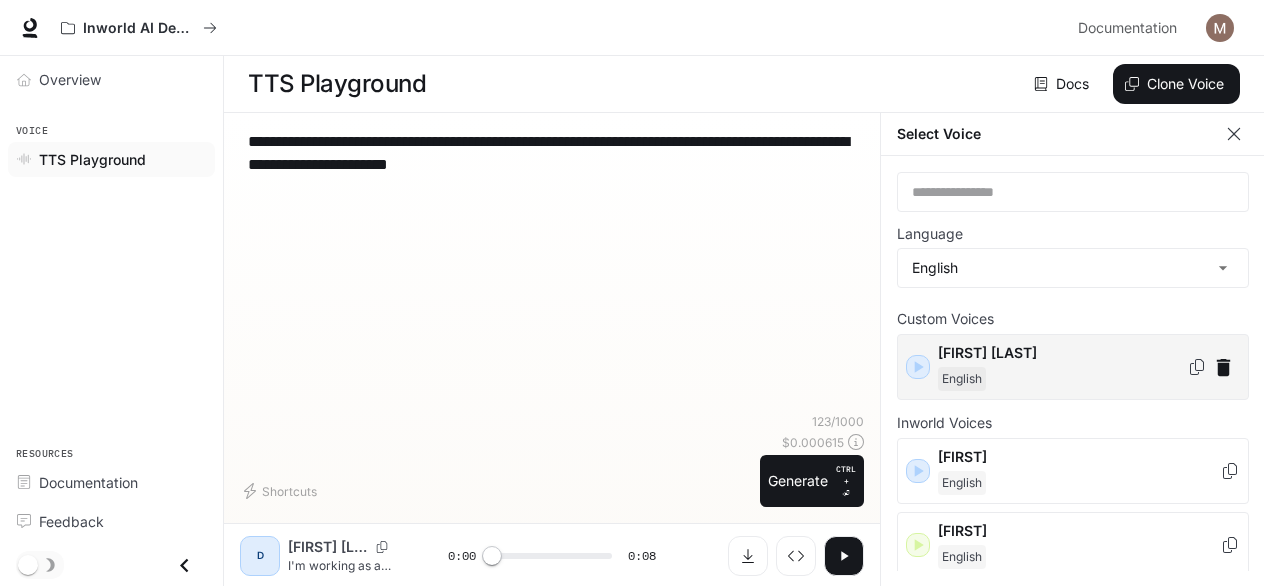 click on "[FIRST] [LAST]" at bounding box center (1062, 353) 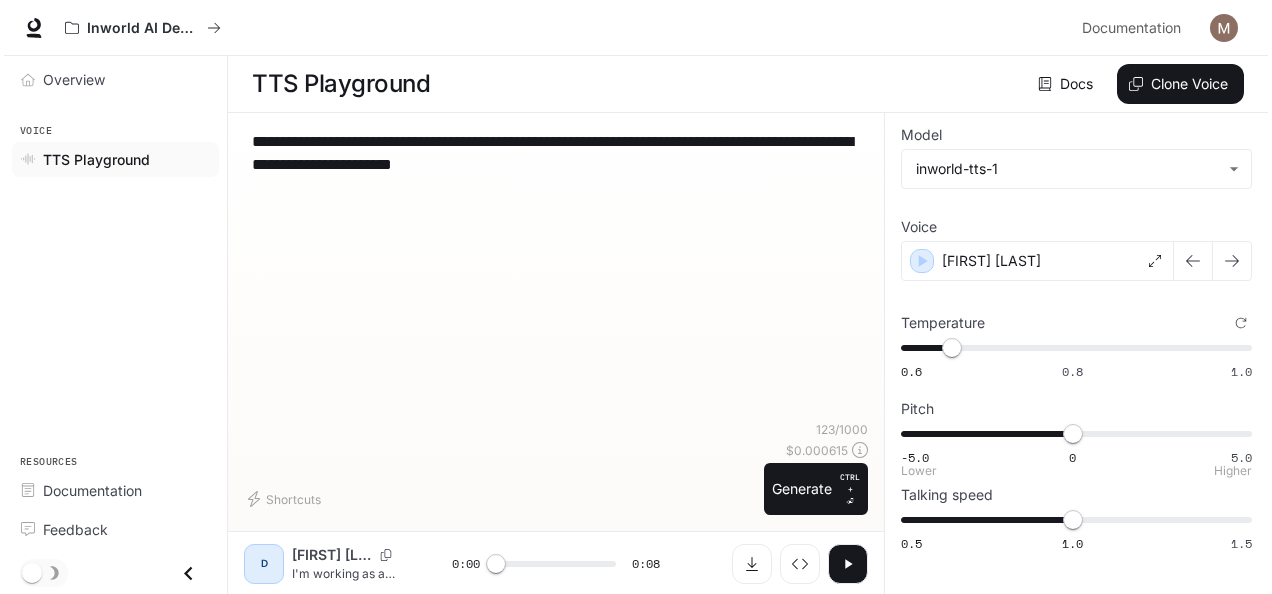 scroll, scrollTop: 0, scrollLeft: 0, axis: both 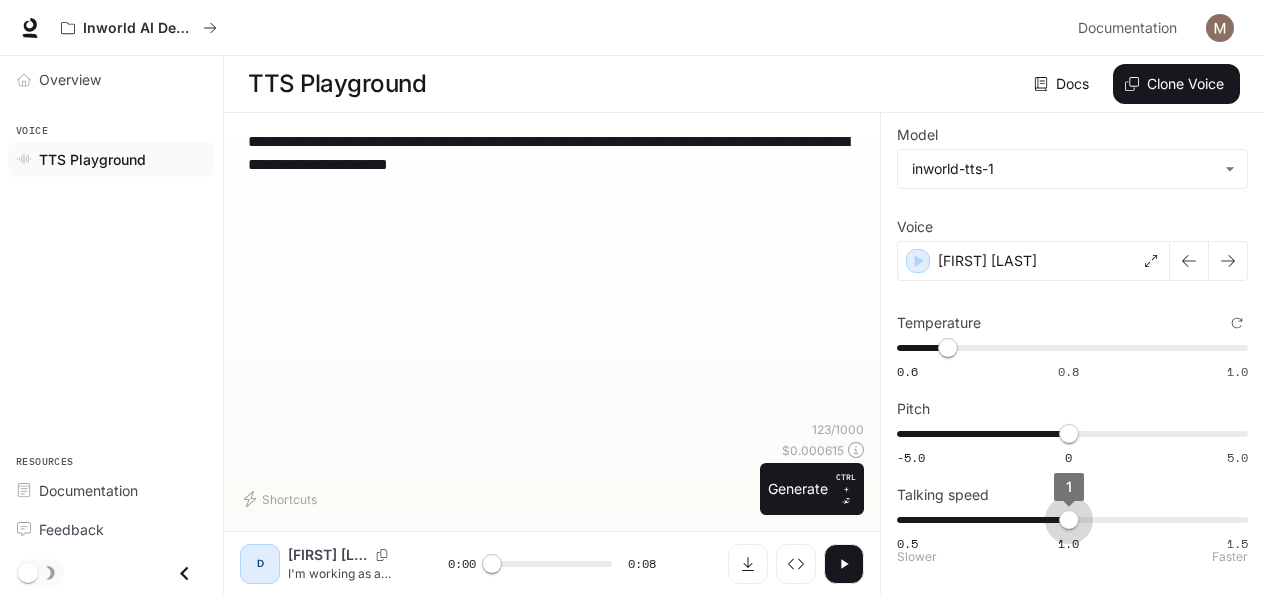 type on "***" 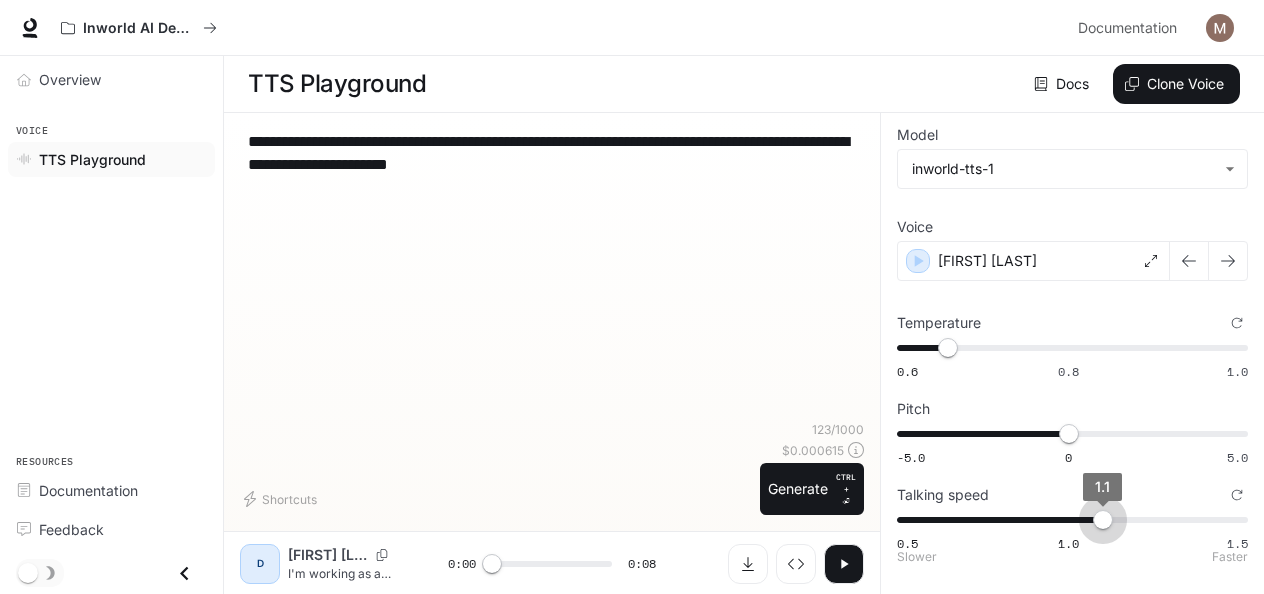 drag, startPoint x: 1070, startPoint y: 524, endPoint x: 1106, endPoint y: 518, distance: 36.496574 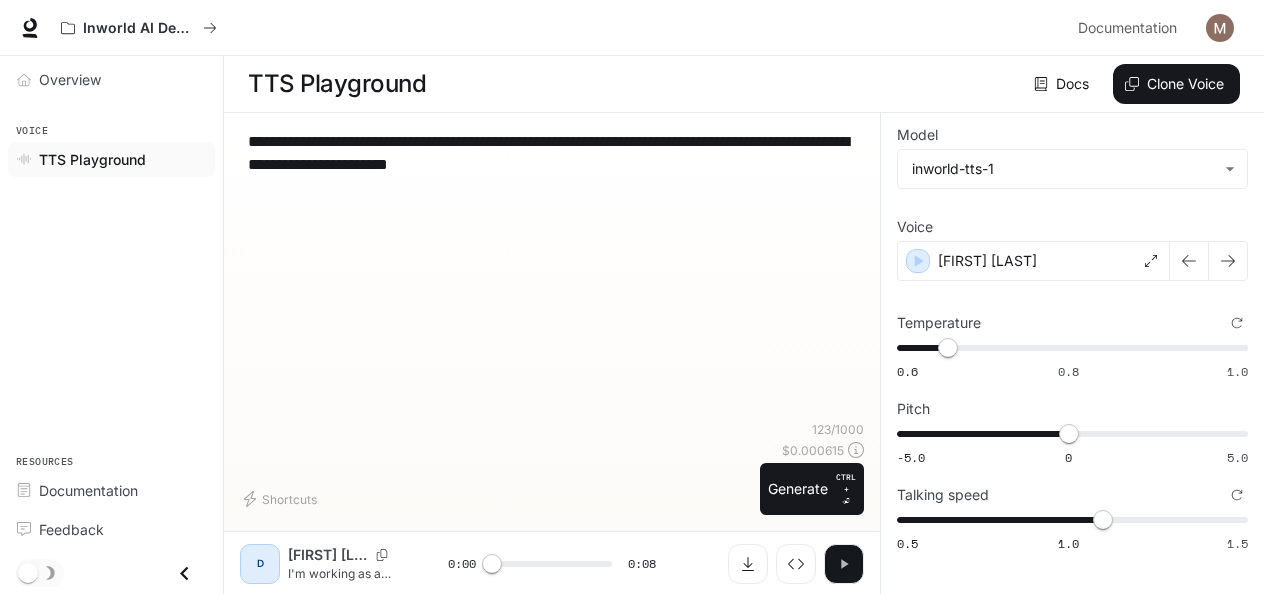 click at bounding box center (844, 564) 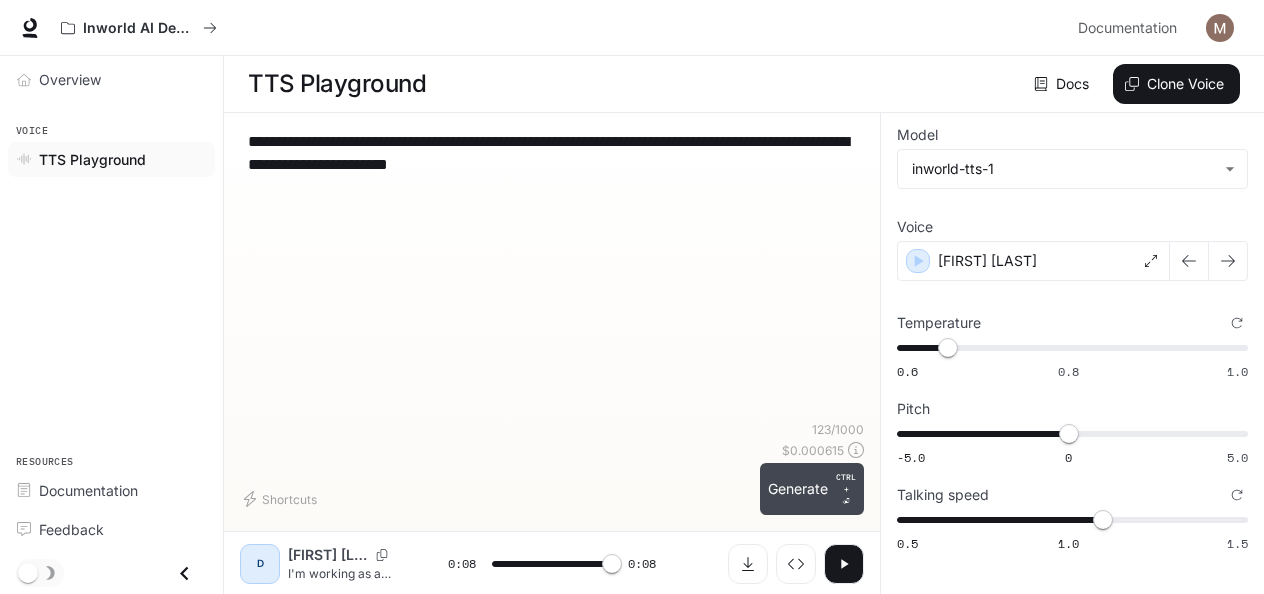 type on "*" 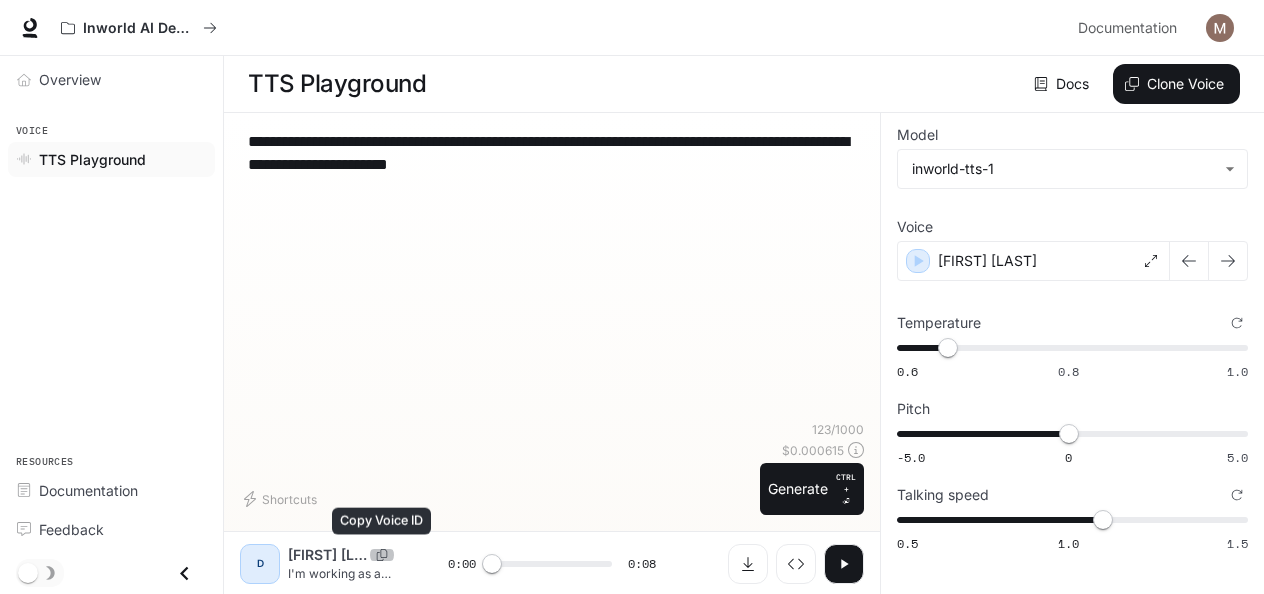 click 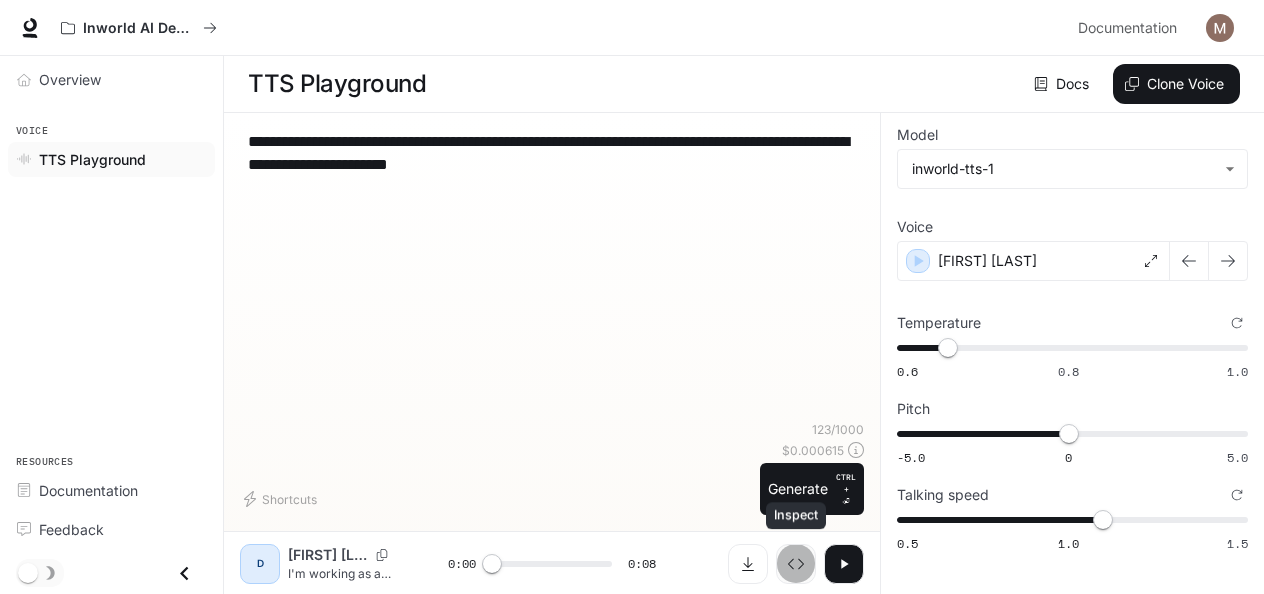 click at bounding box center [796, 564] 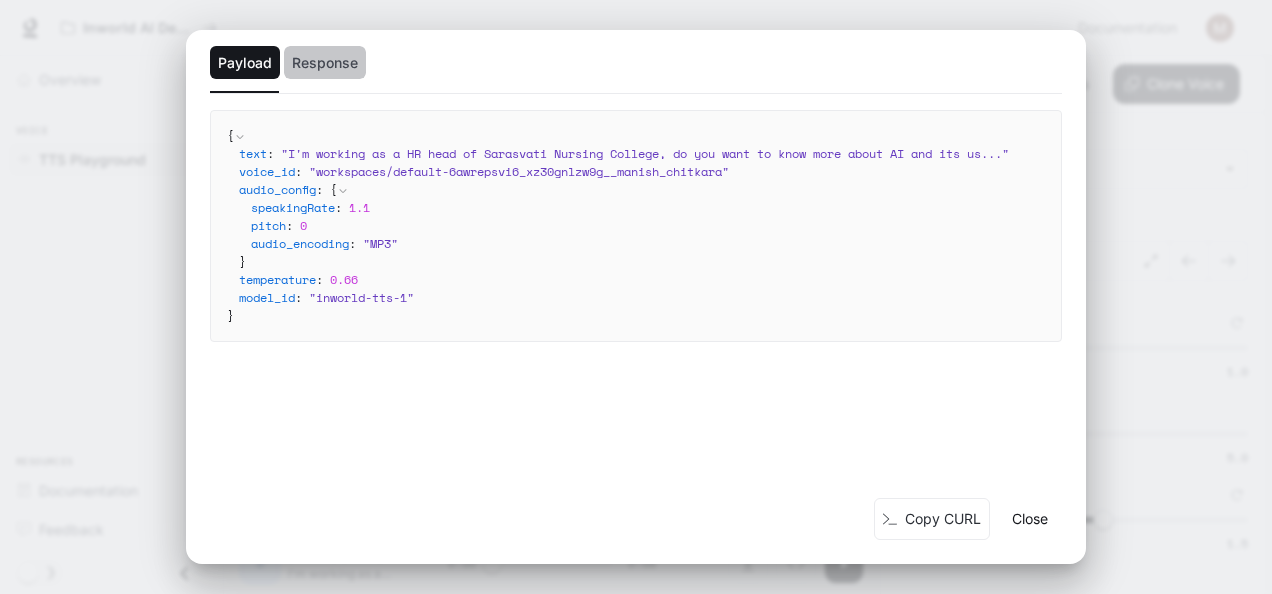 click on "Response" at bounding box center (325, 63) 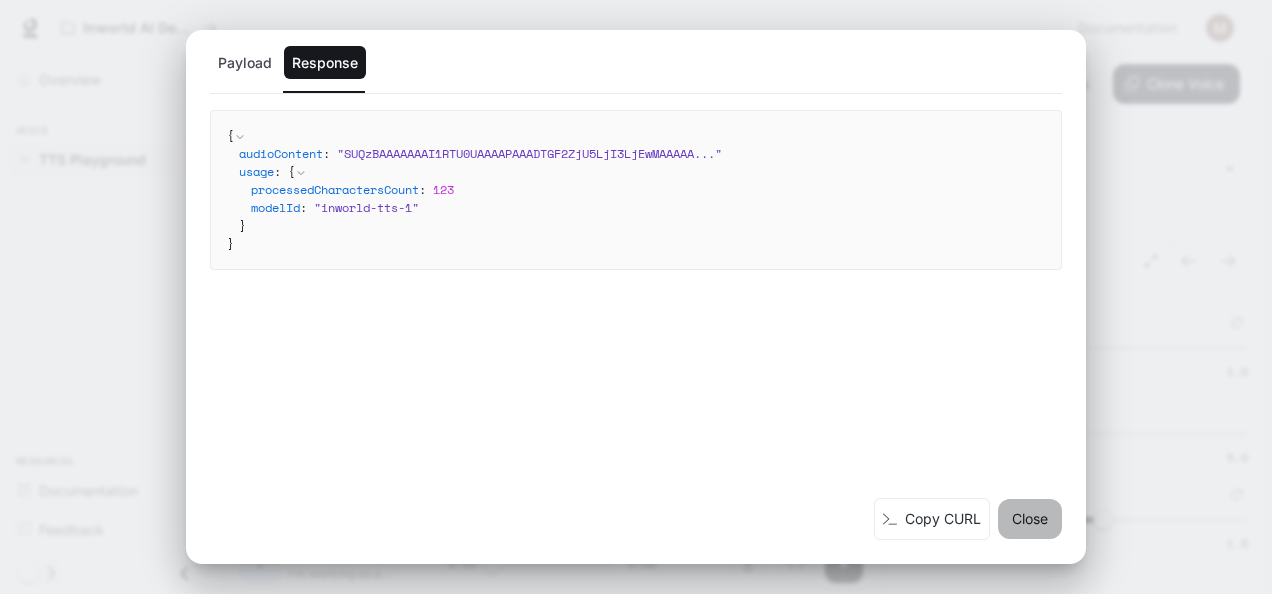 click on "Close" at bounding box center (1030, 519) 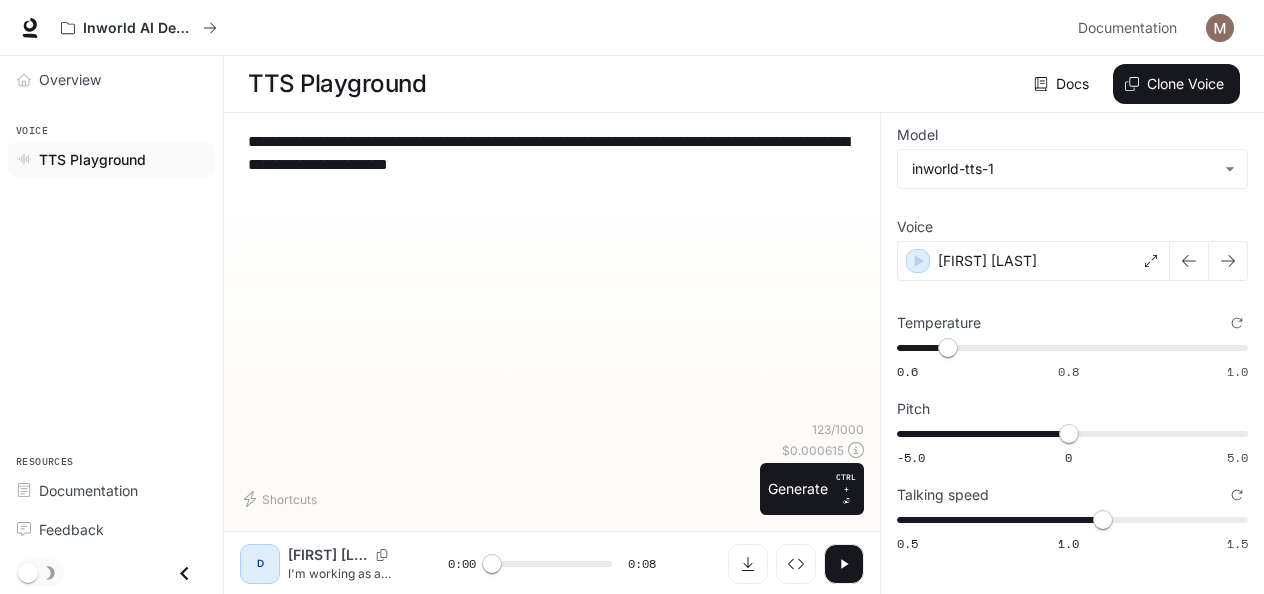 type 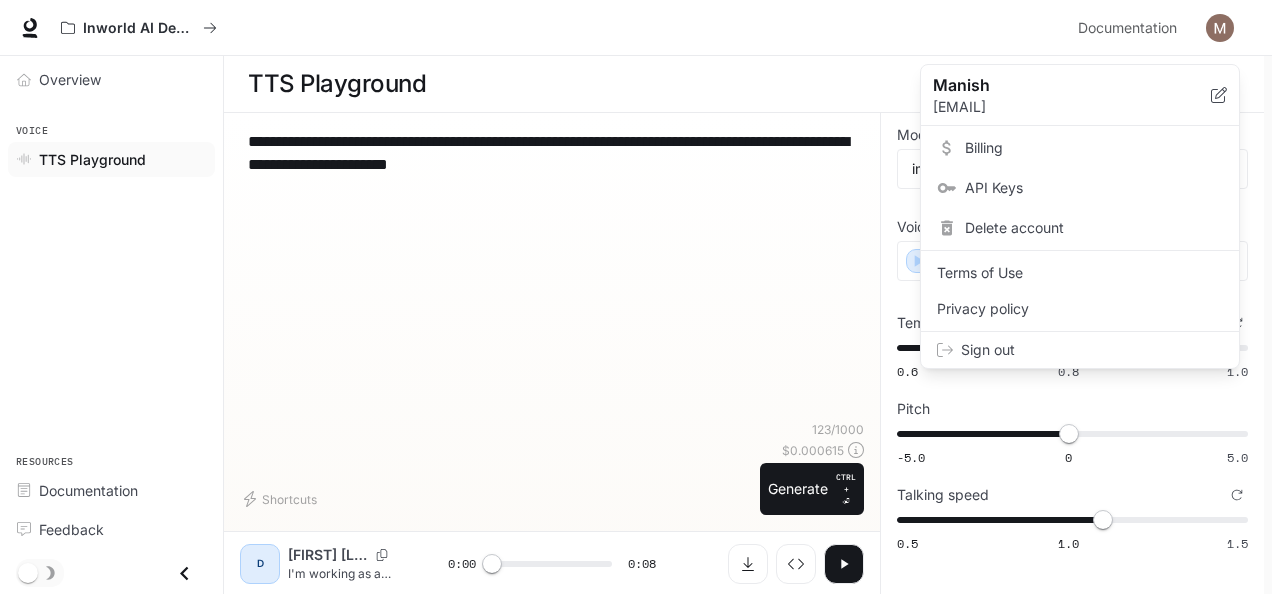 click on "Billing" at bounding box center [1094, 148] 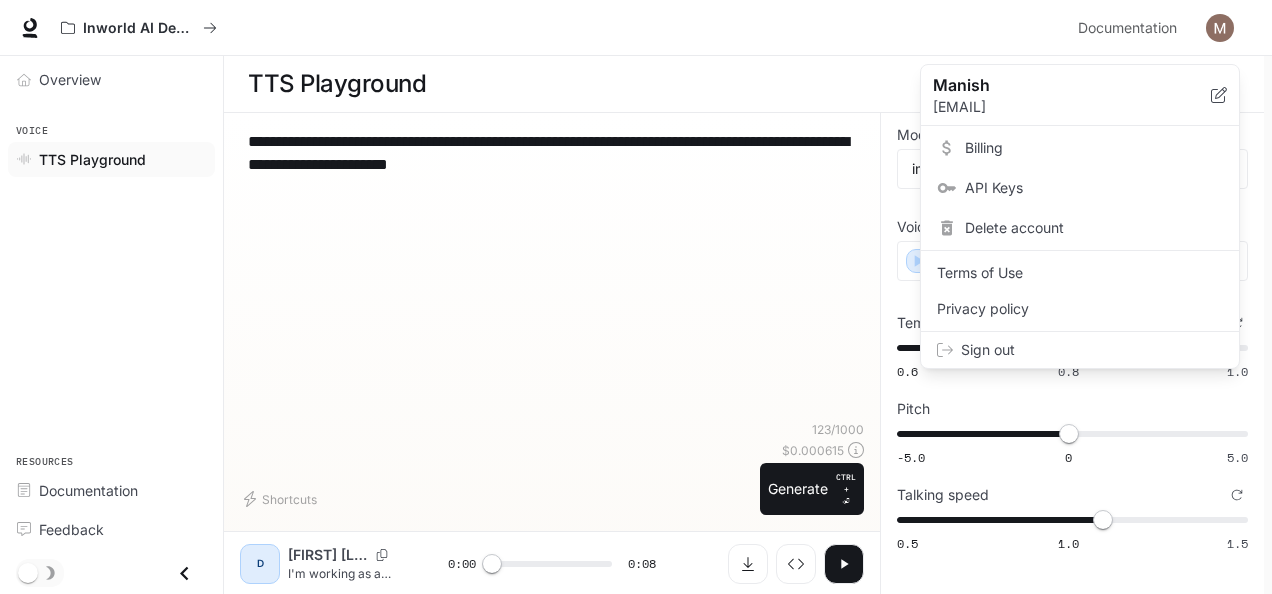 scroll, scrollTop: 0, scrollLeft: 0, axis: both 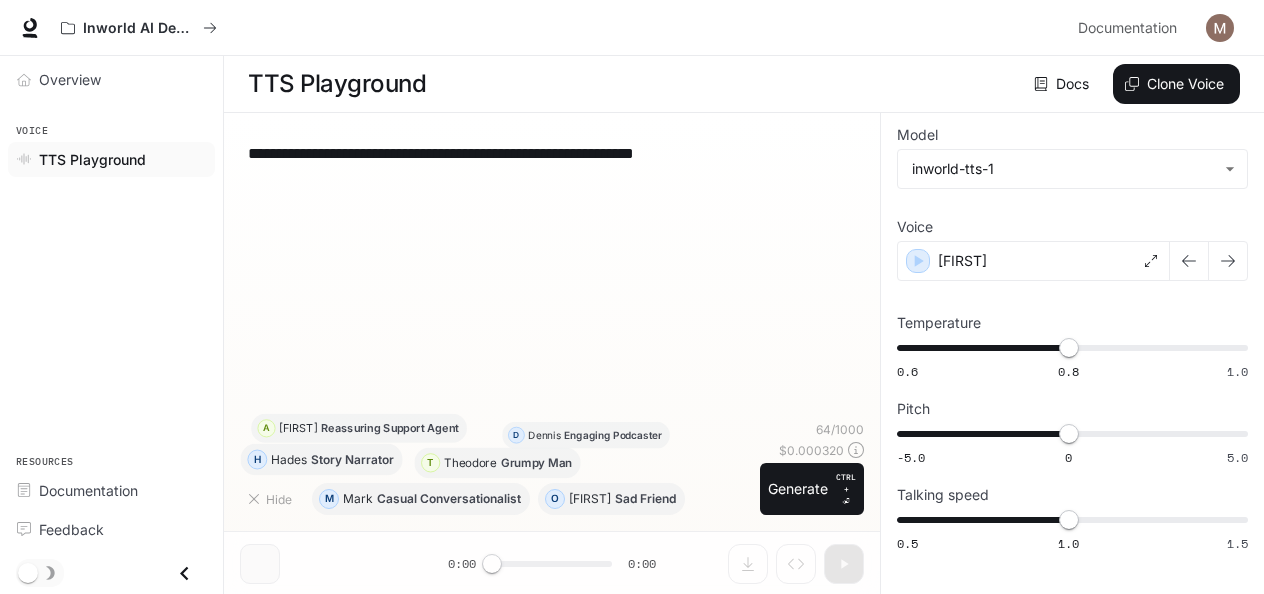 type on "**********" 